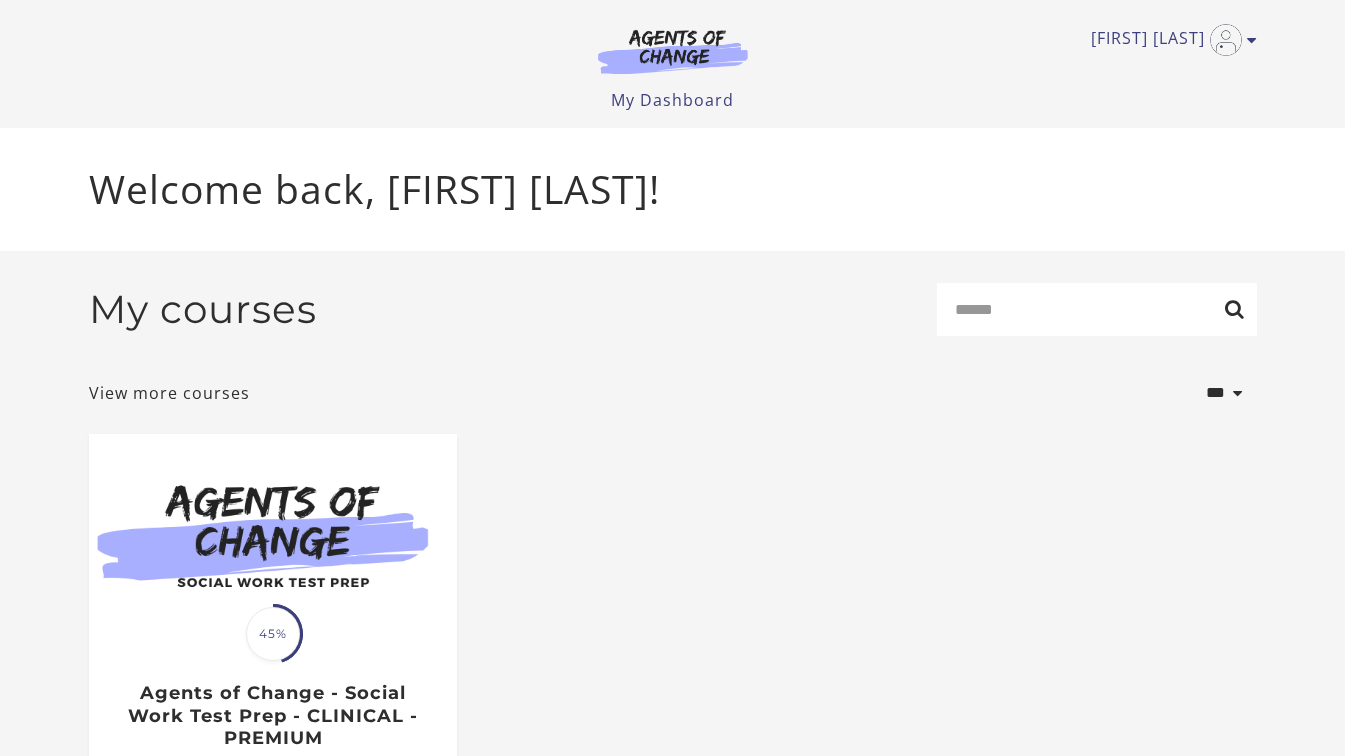 scroll, scrollTop: 0, scrollLeft: 0, axis: both 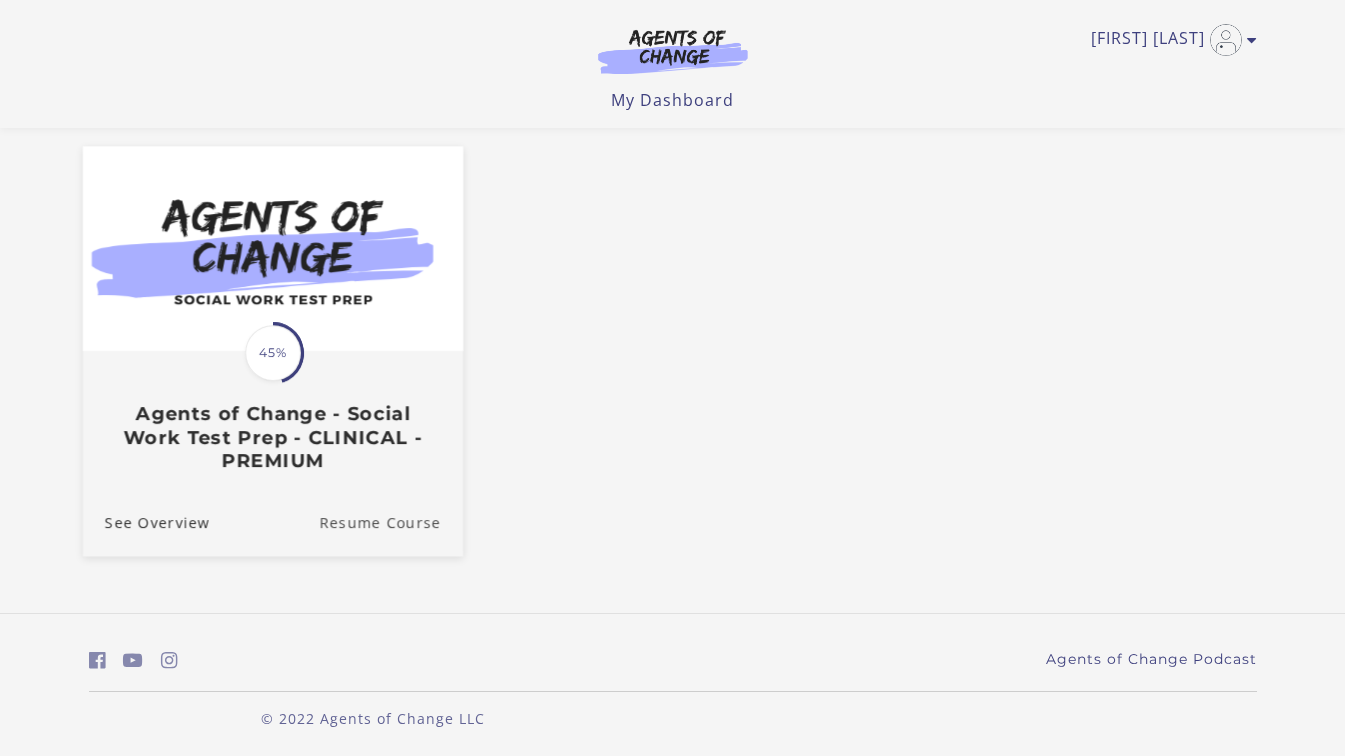 click on "Resume Course" at bounding box center [391, 521] 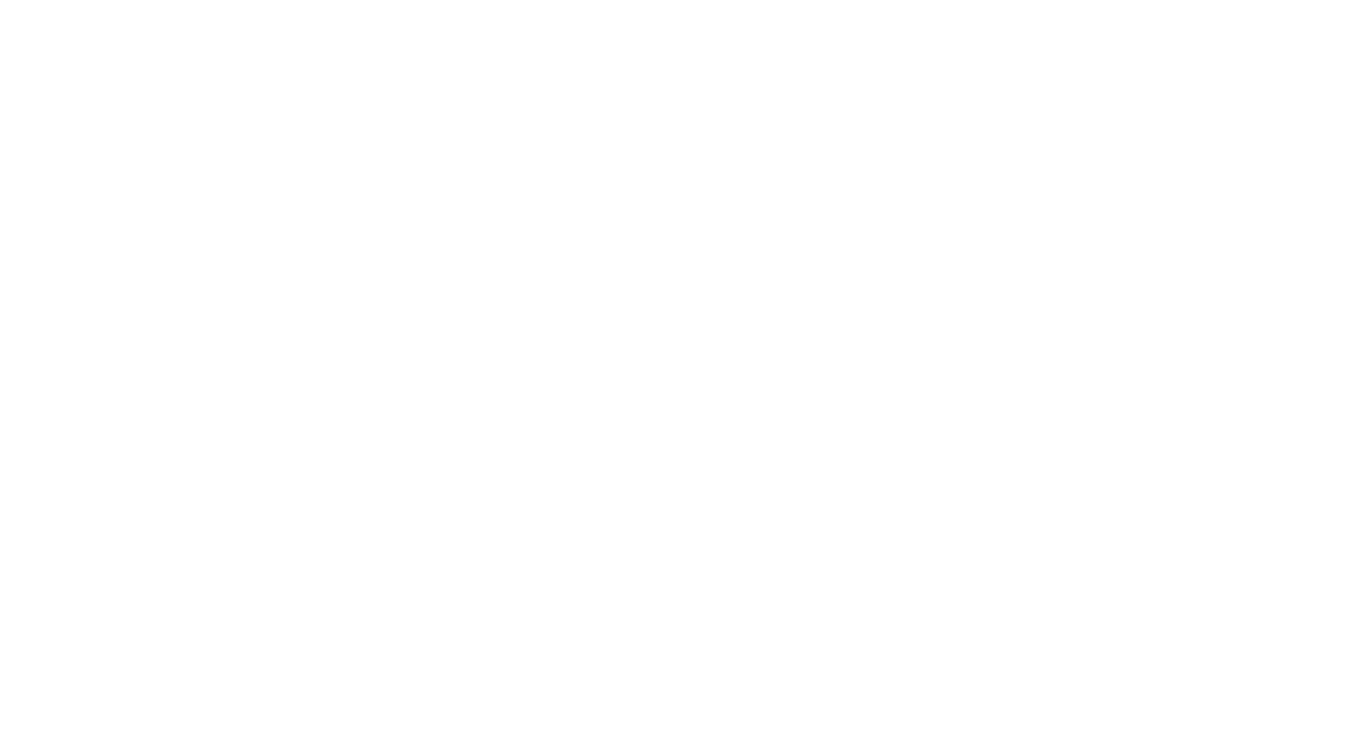 scroll, scrollTop: 0, scrollLeft: 0, axis: both 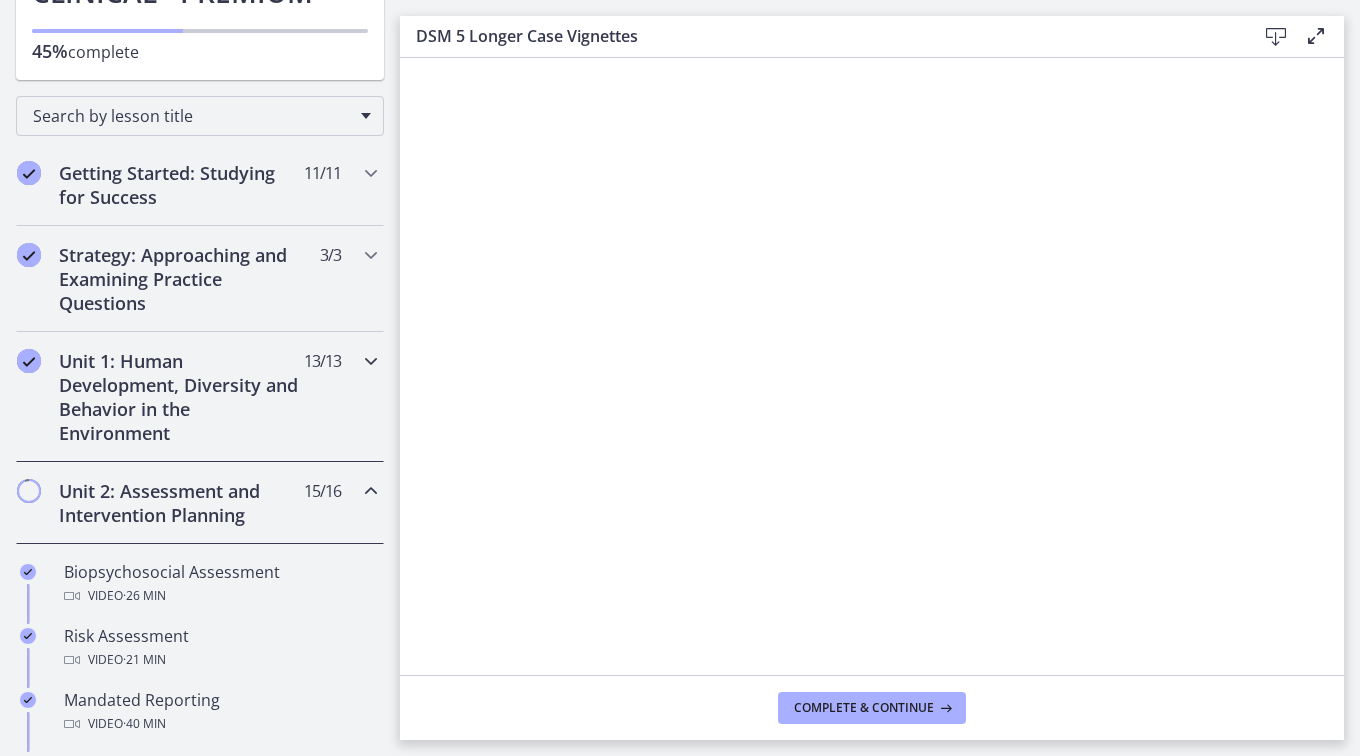 click at bounding box center (371, 361) 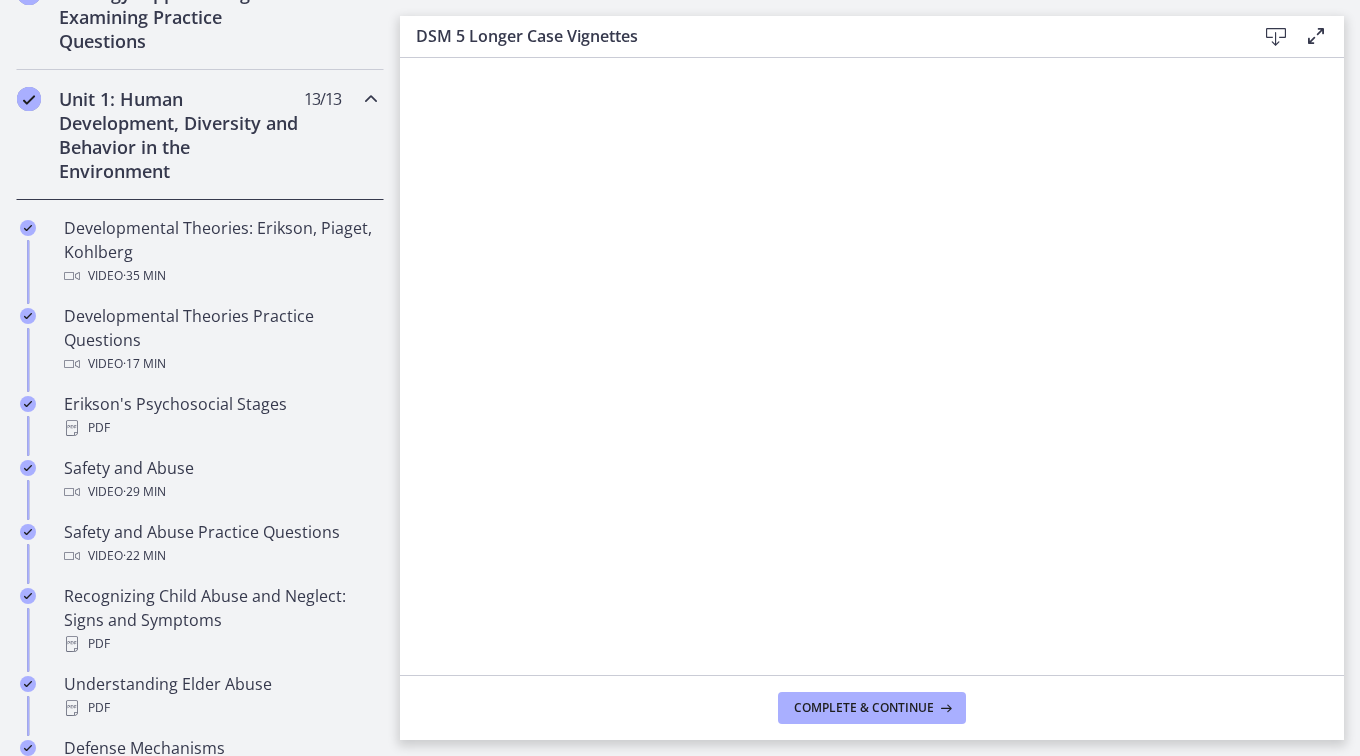 scroll, scrollTop: 500, scrollLeft: 0, axis: vertical 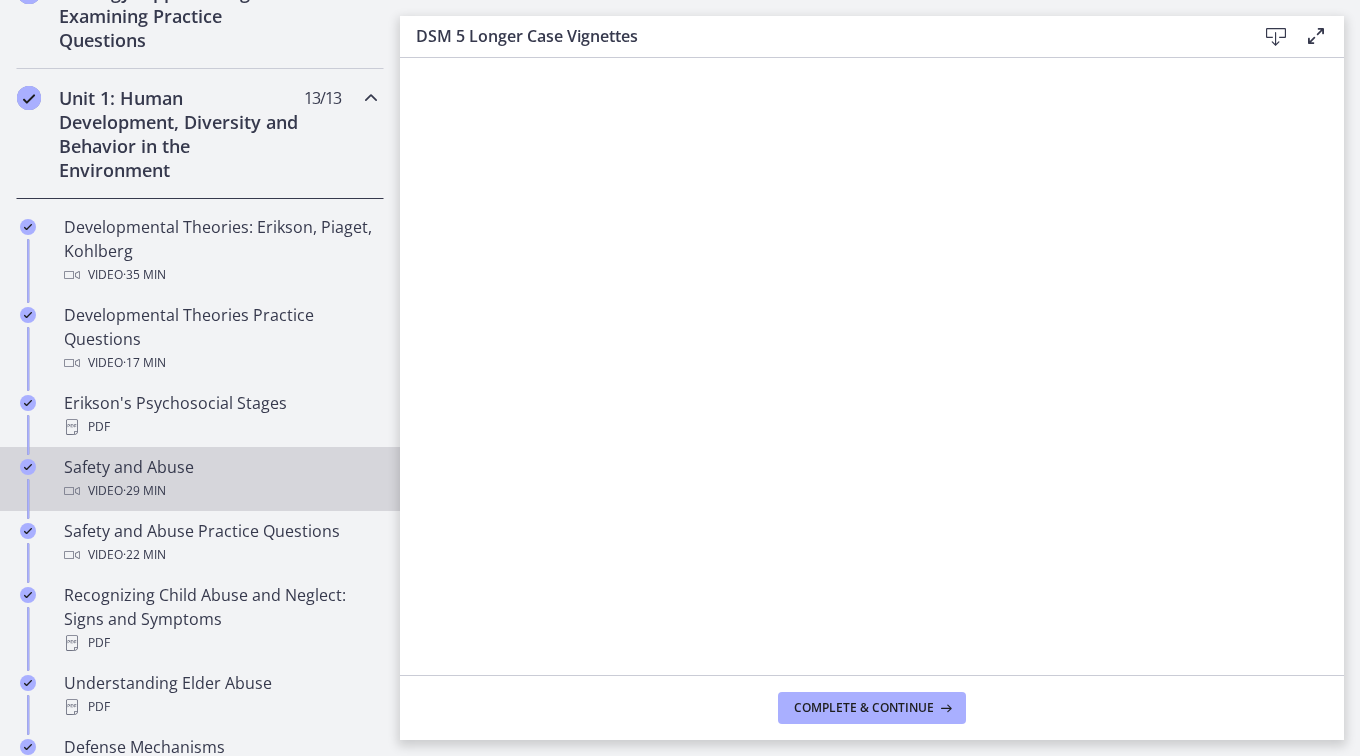 click on "Video
·  29 min" at bounding box center [220, 491] 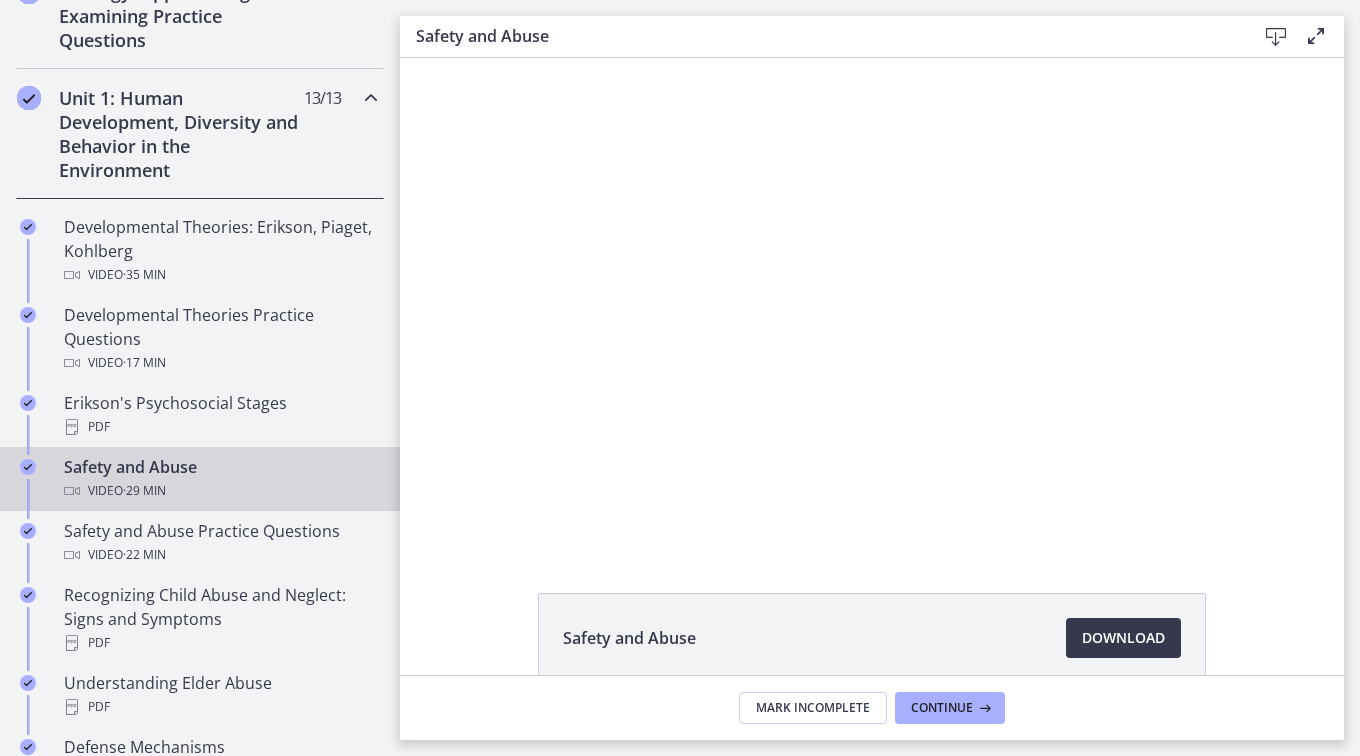 scroll, scrollTop: 0, scrollLeft: 0, axis: both 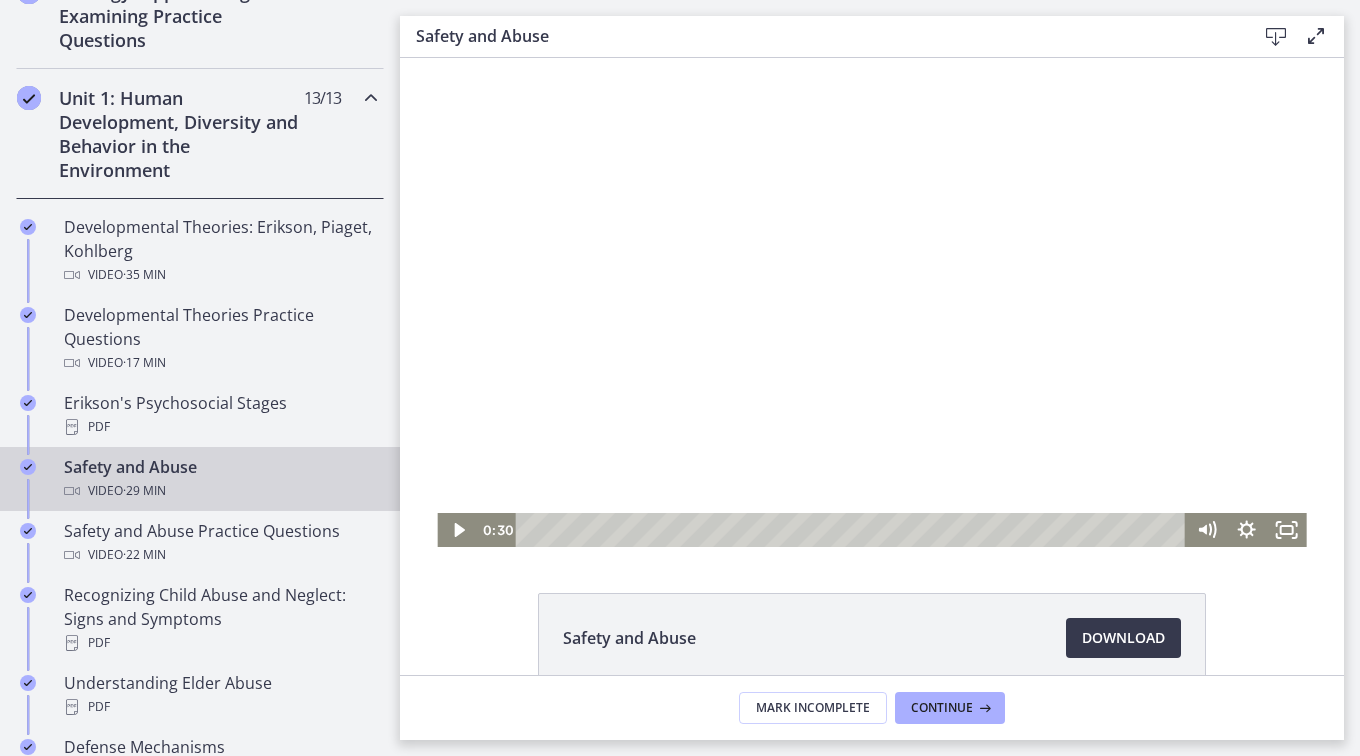 click at bounding box center [871, 302] 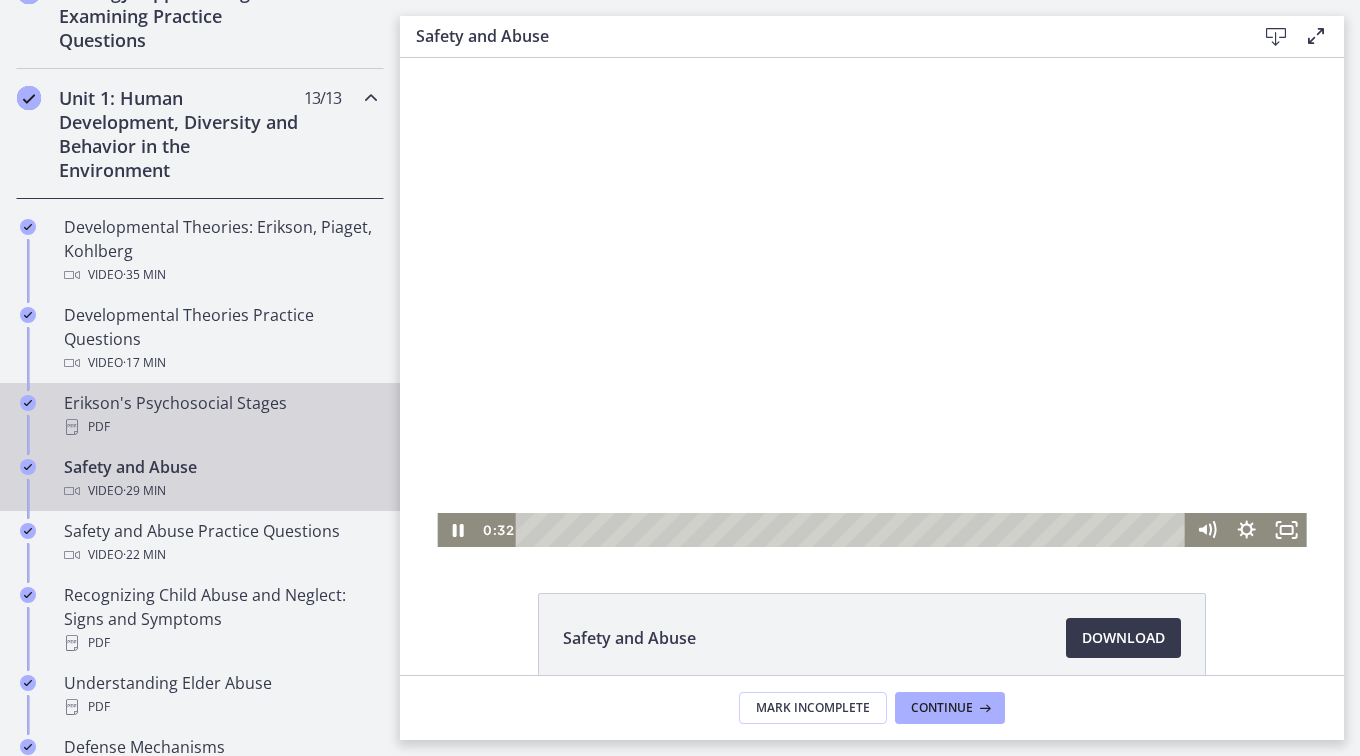 click on "Erikson's Psychosocial Stages
PDF" at bounding box center [200, 415] 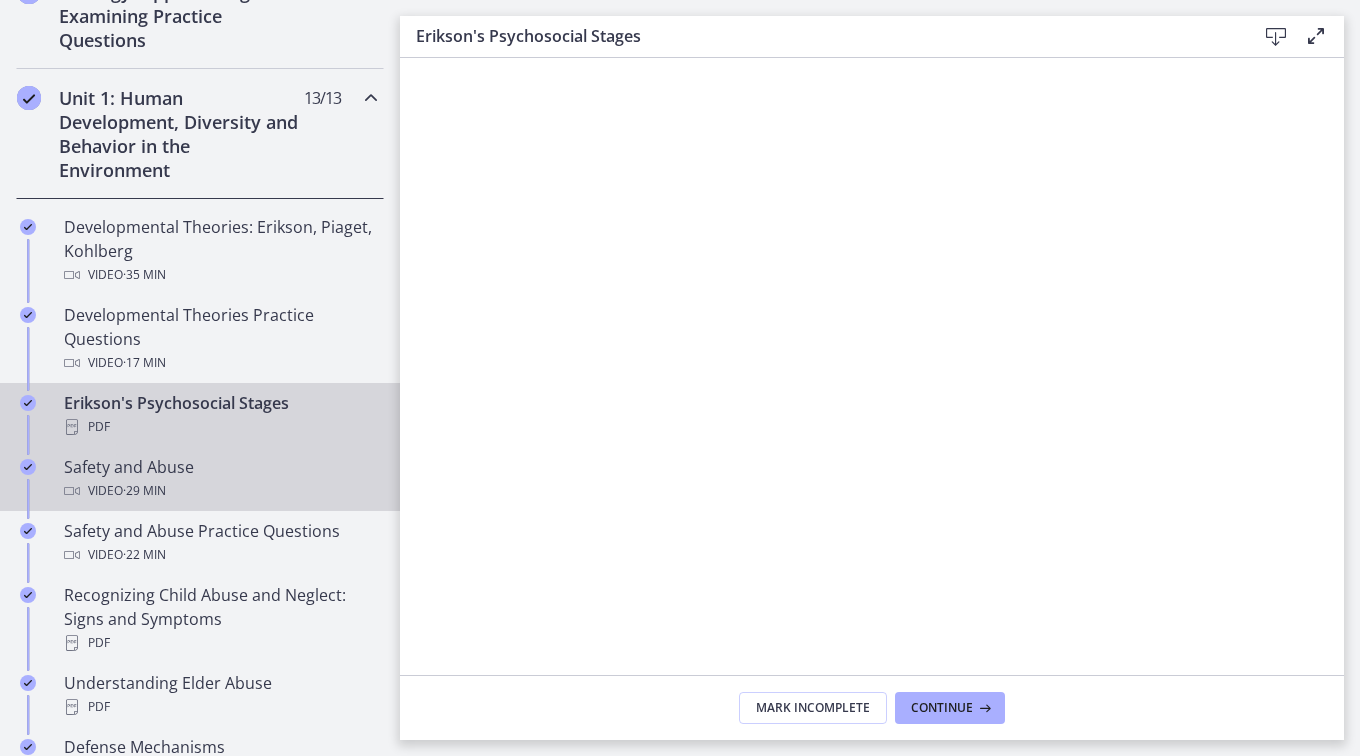click on "Video
·  29 min" at bounding box center [220, 491] 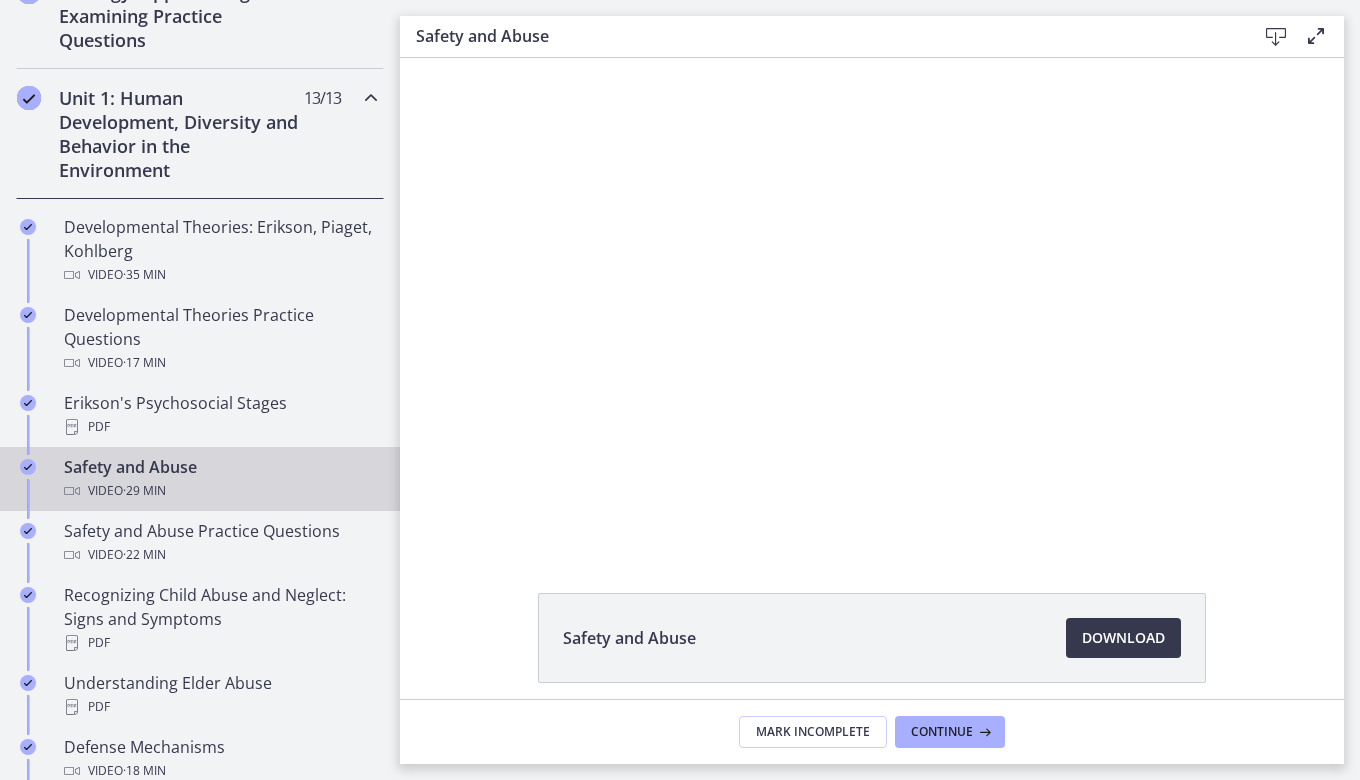 scroll, scrollTop: 0, scrollLeft: 0, axis: both 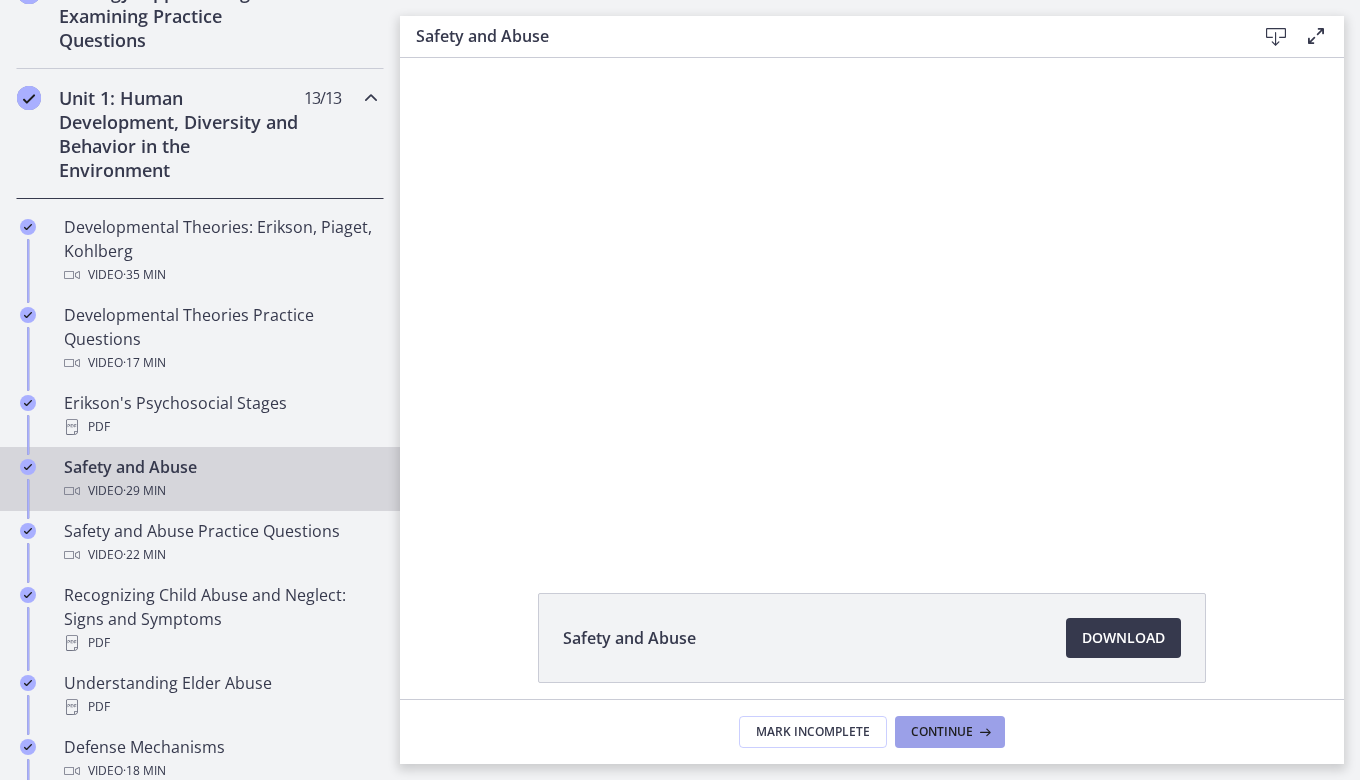 click on "Continue" at bounding box center [942, 732] 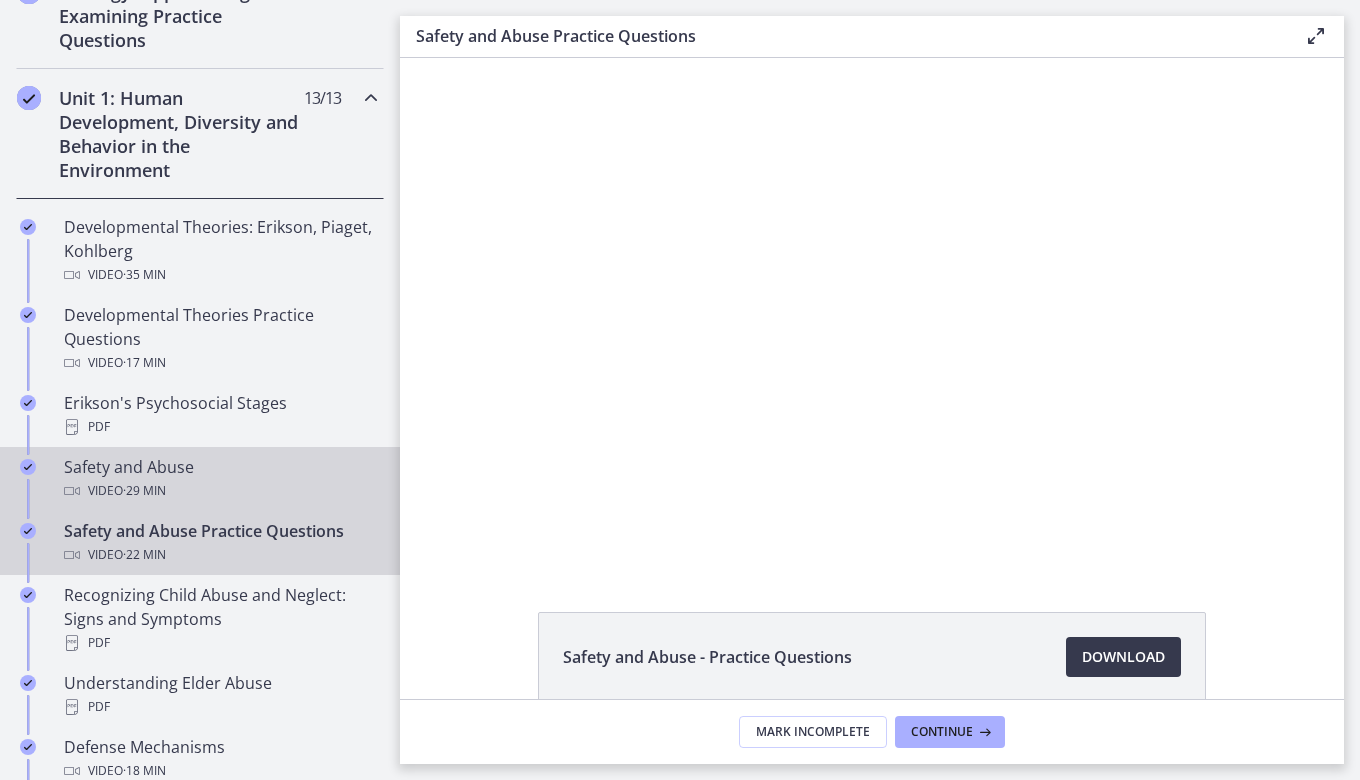 scroll, scrollTop: 0, scrollLeft: 0, axis: both 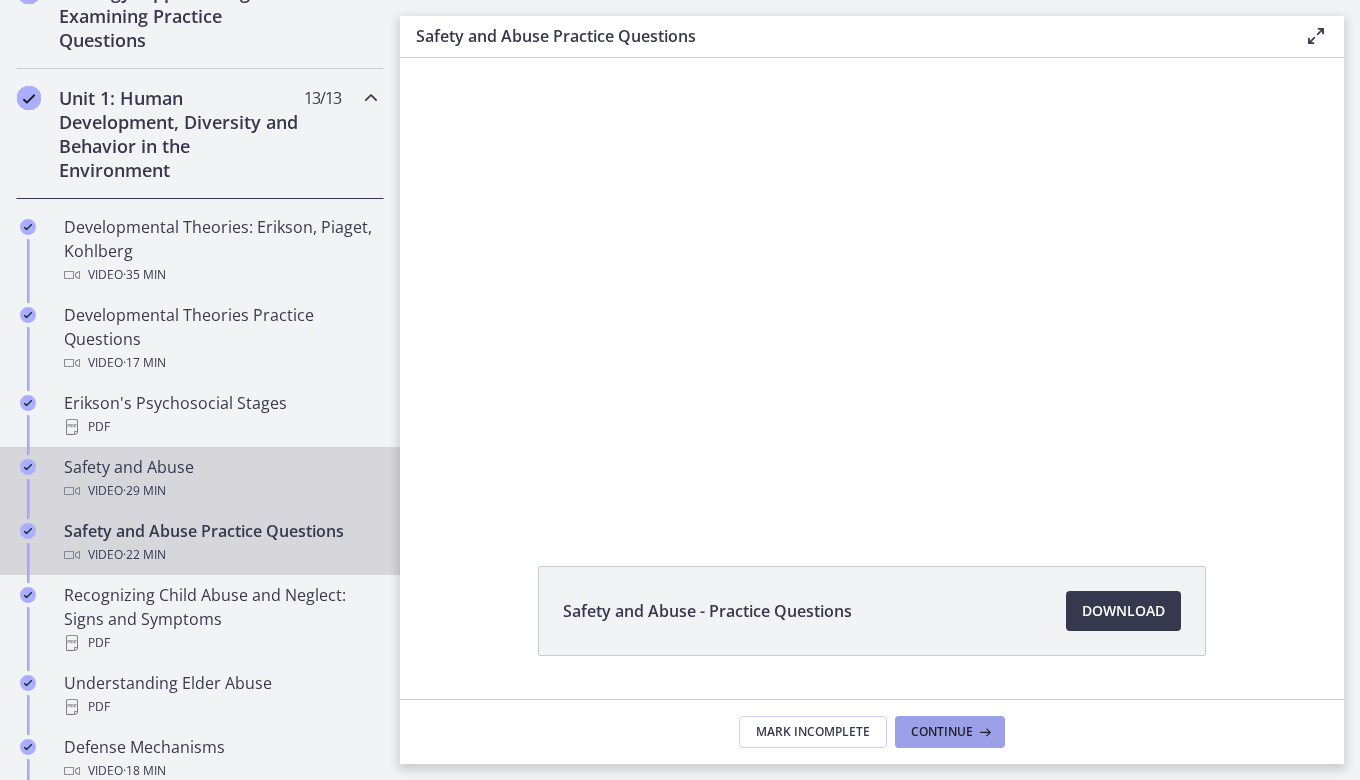 click on "Continue" at bounding box center (950, 732) 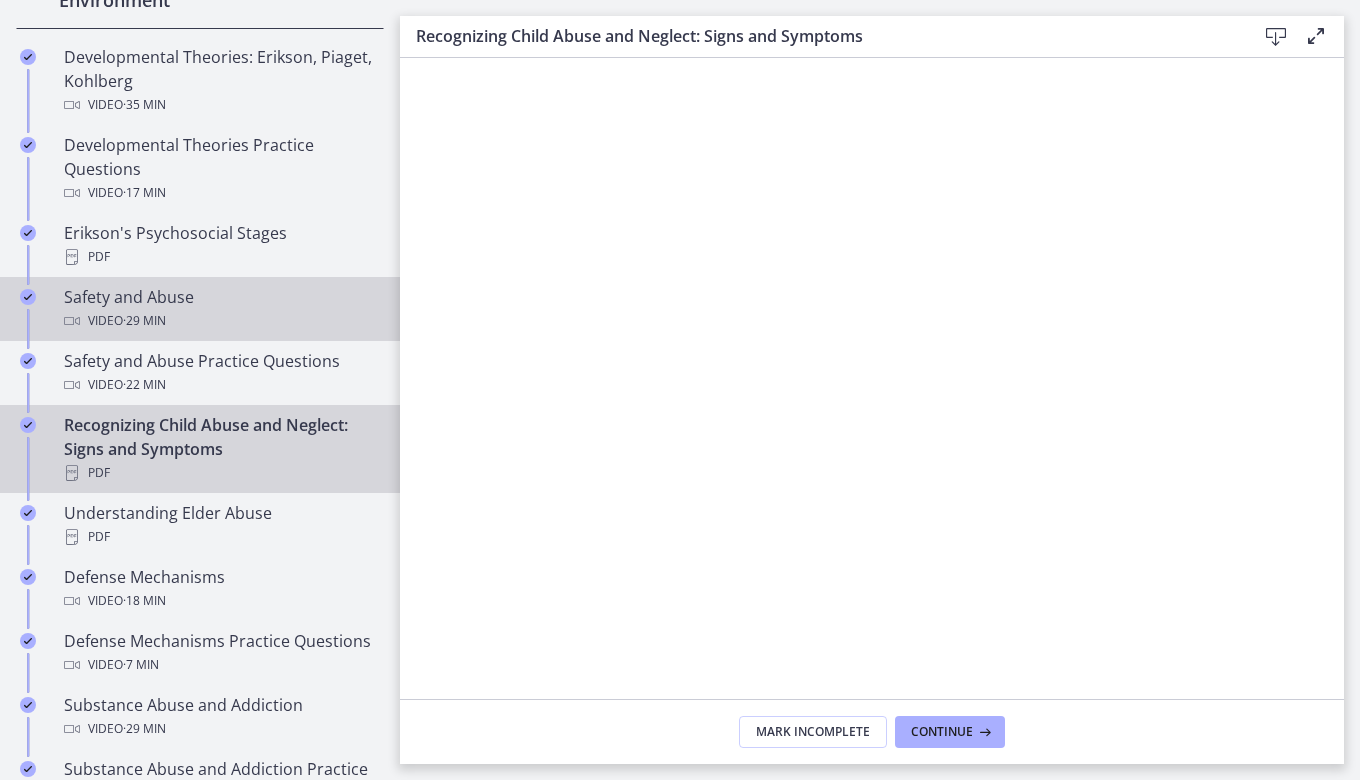 scroll, scrollTop: 702, scrollLeft: 0, axis: vertical 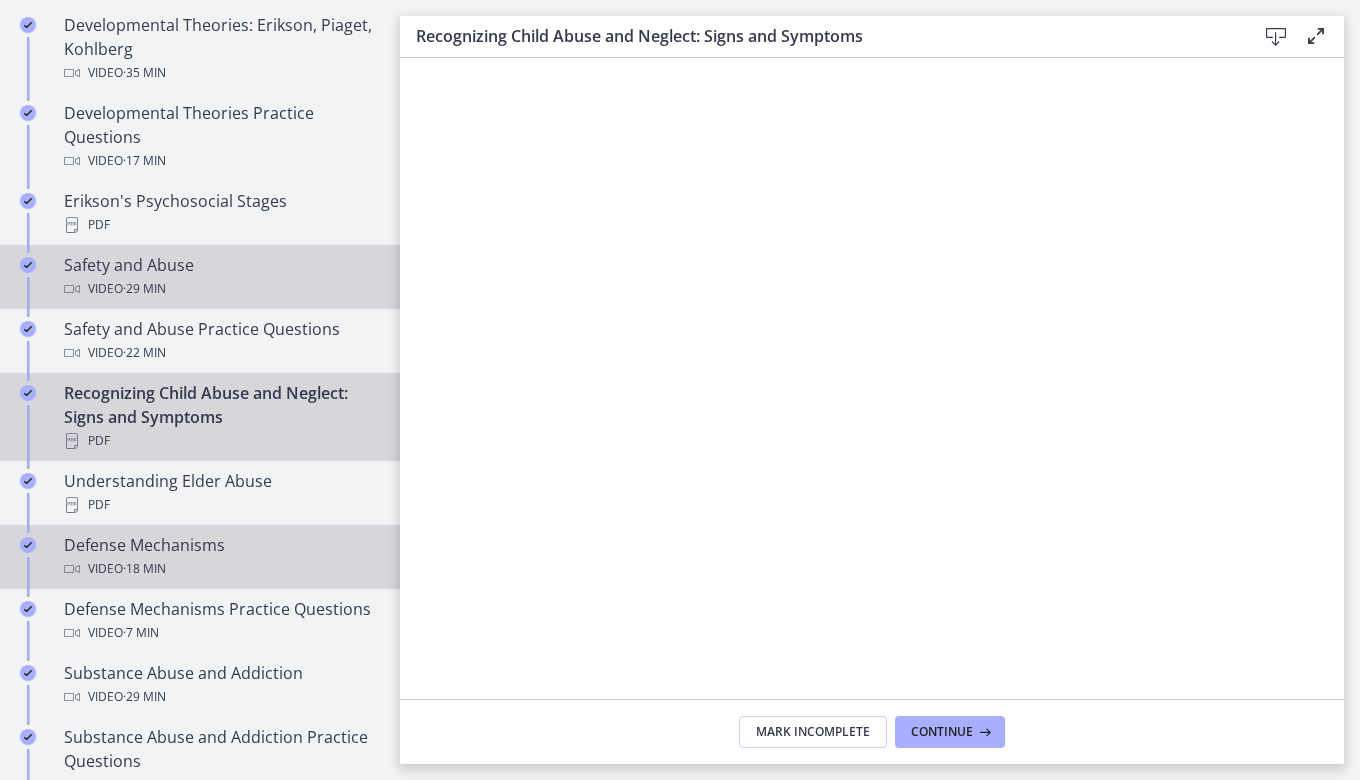 click on "Video
·  18 min" at bounding box center (220, 569) 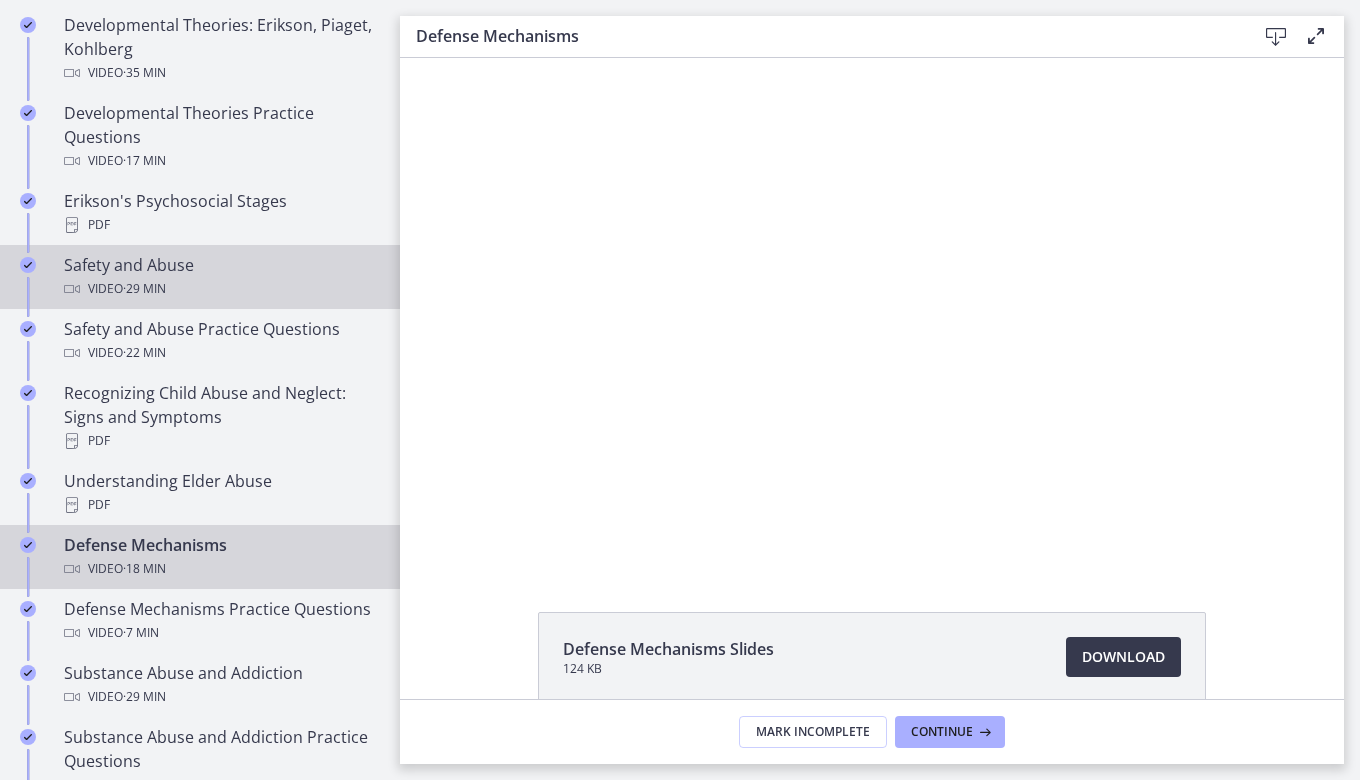 scroll, scrollTop: 0, scrollLeft: 0, axis: both 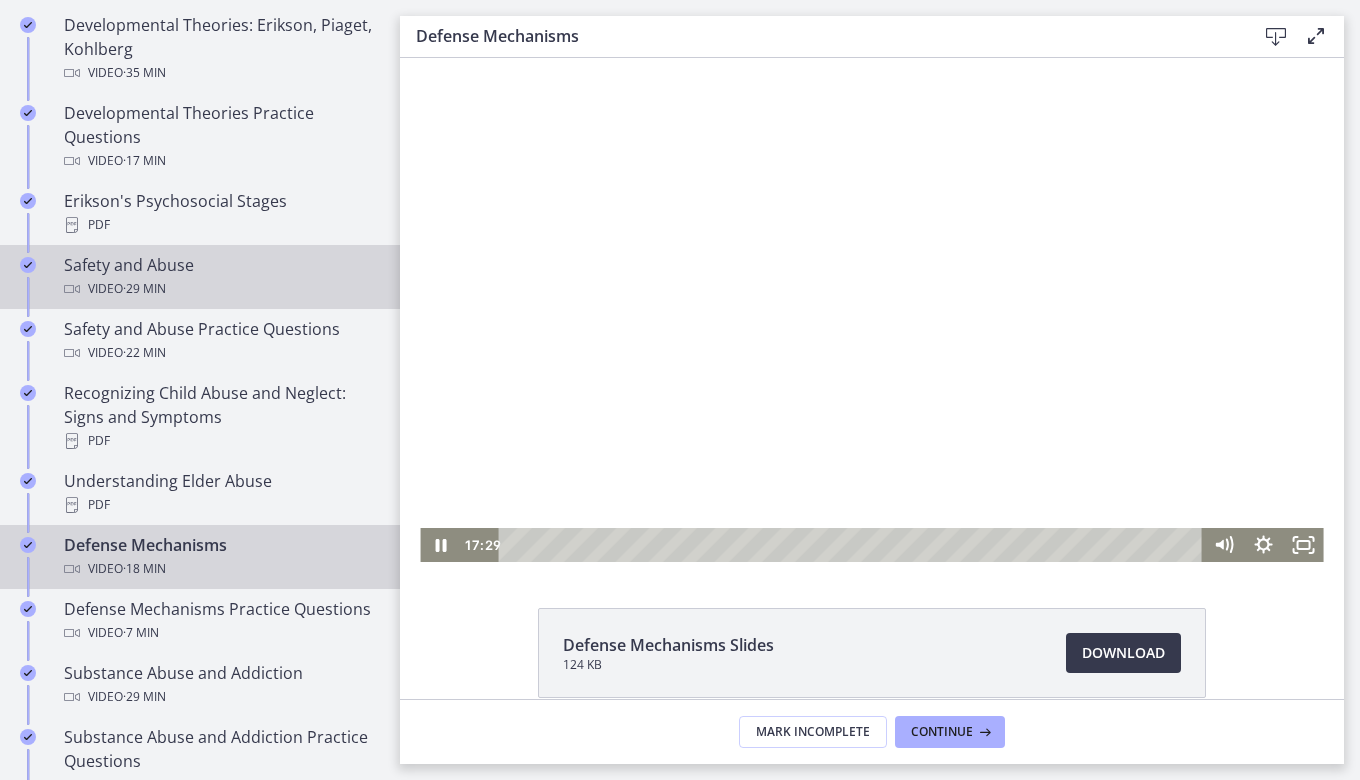 click at bounding box center [871, 308] 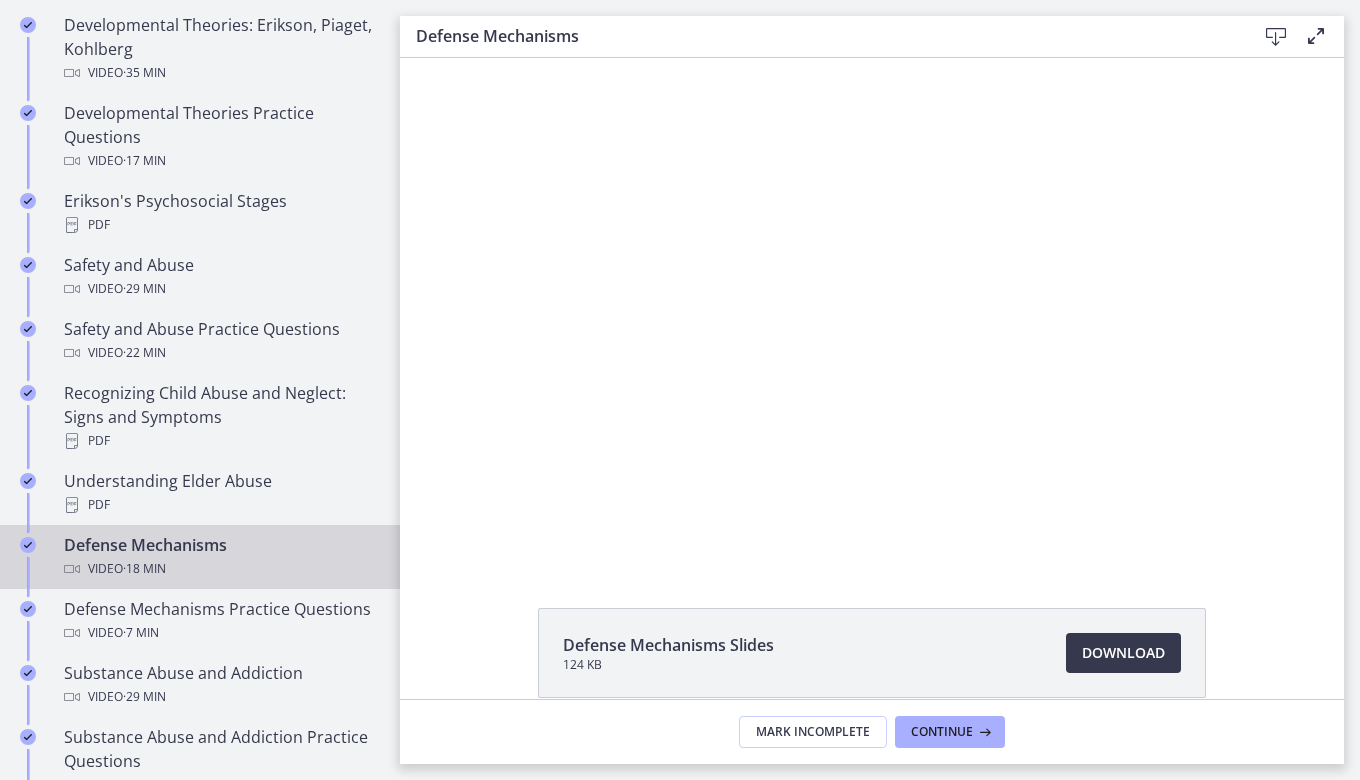type 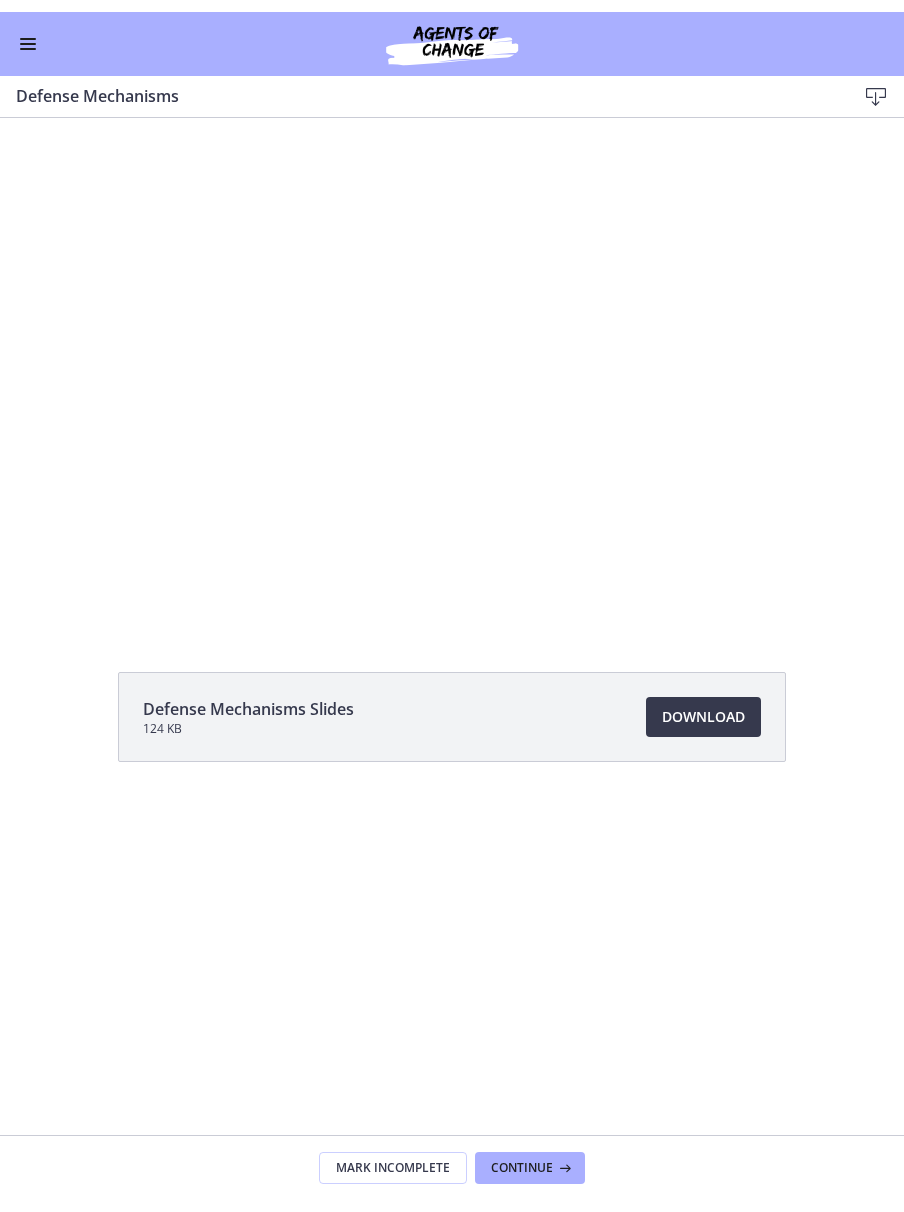 scroll, scrollTop: 0, scrollLeft: 0, axis: both 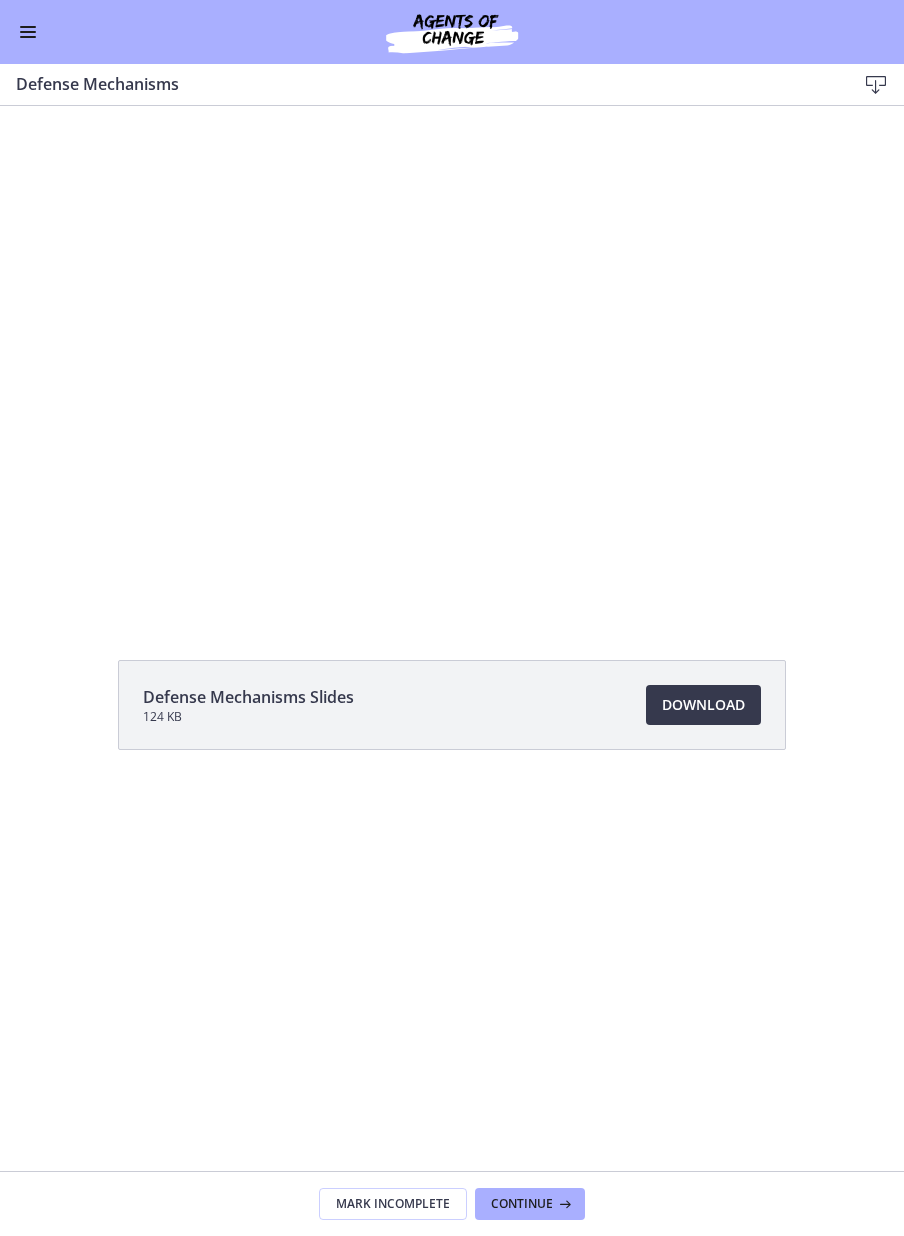 click at bounding box center (451, 360) 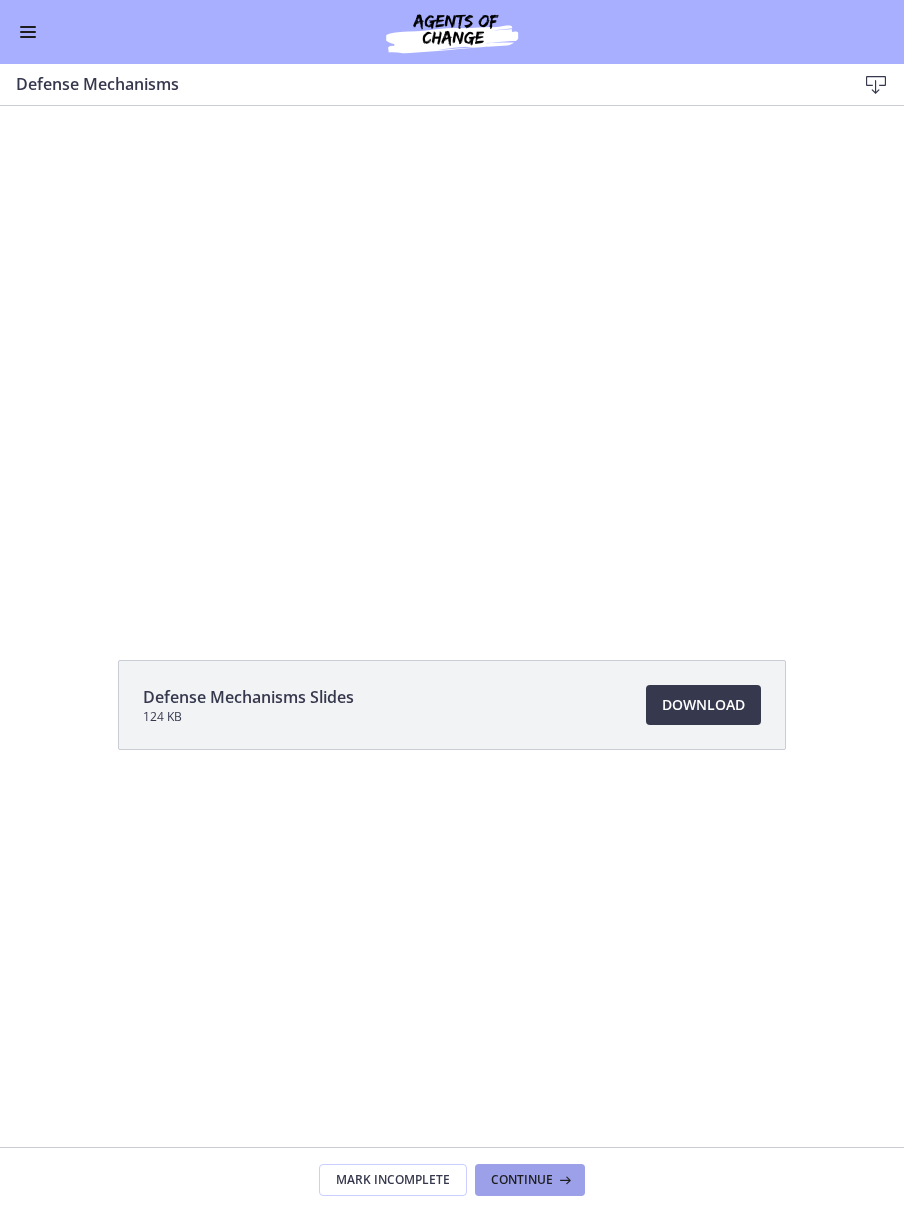 click at bounding box center [563, 1180] 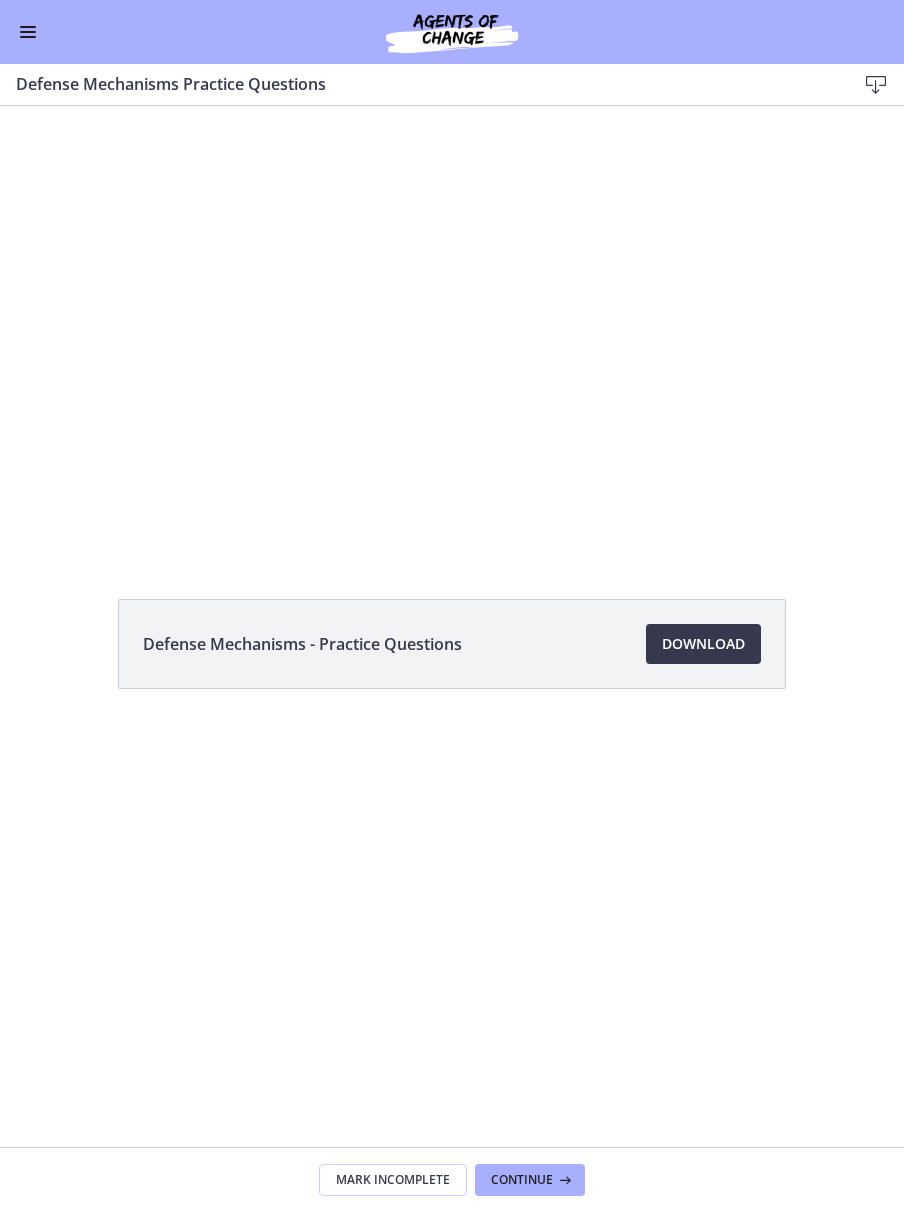 scroll, scrollTop: 0, scrollLeft: 0, axis: both 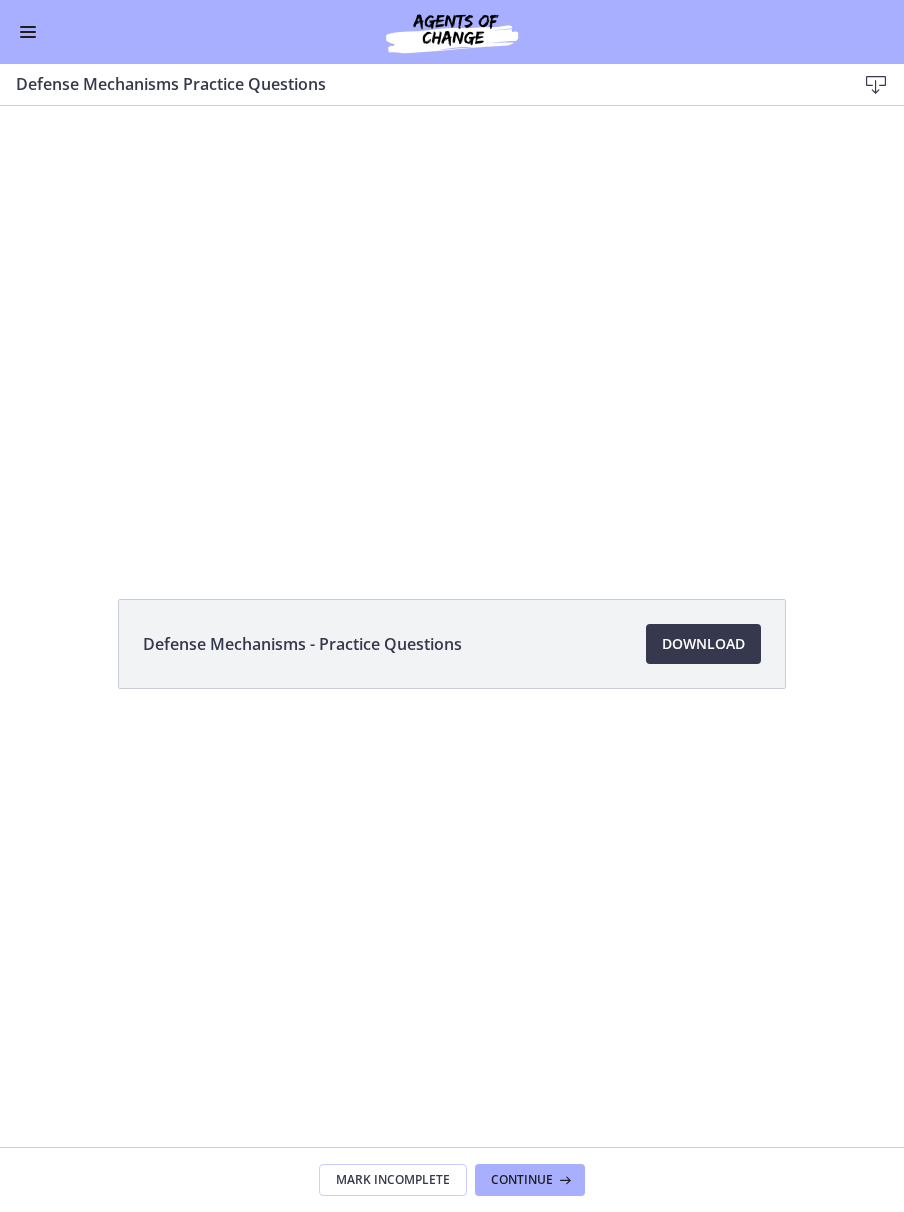 click at bounding box center (28, 32) 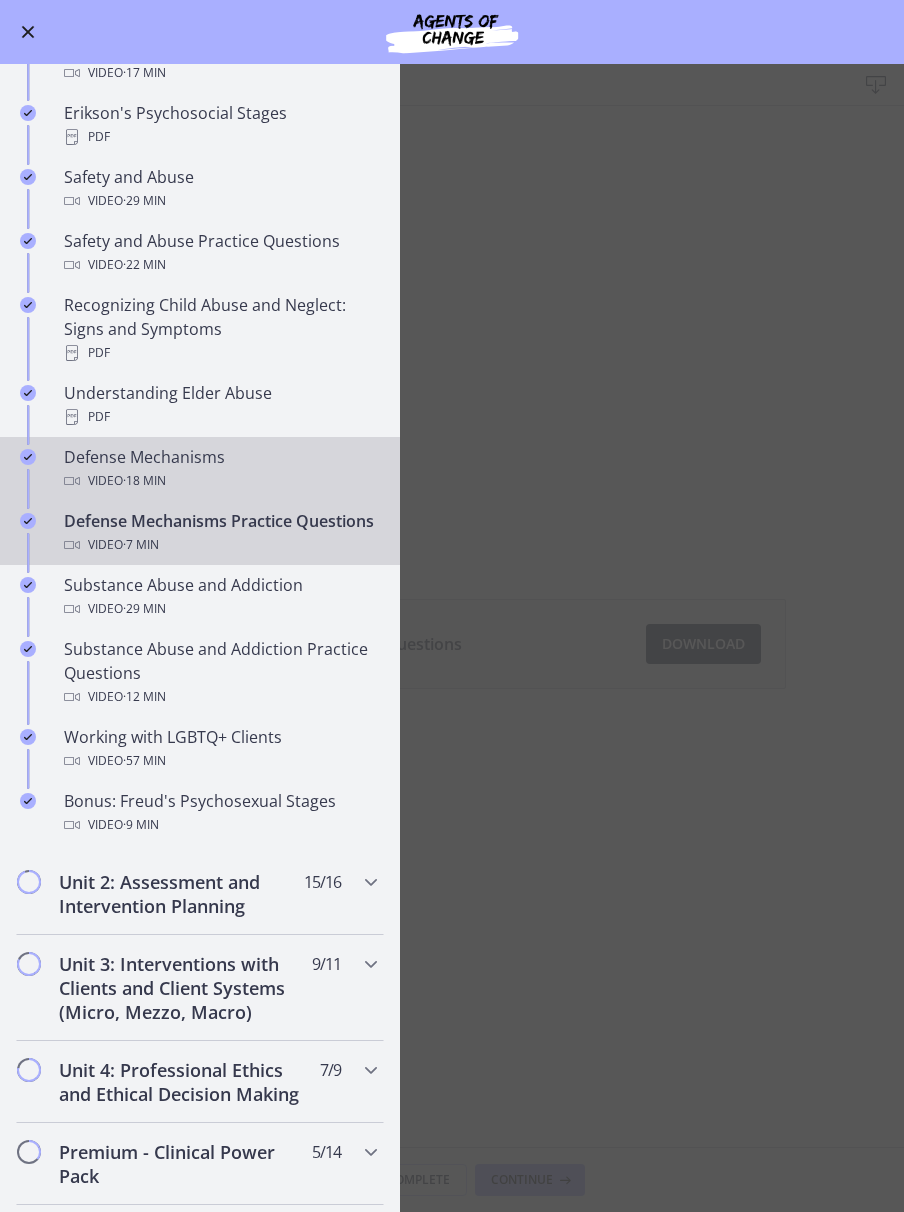 click on "Video
·  18 min" at bounding box center (220, 481) 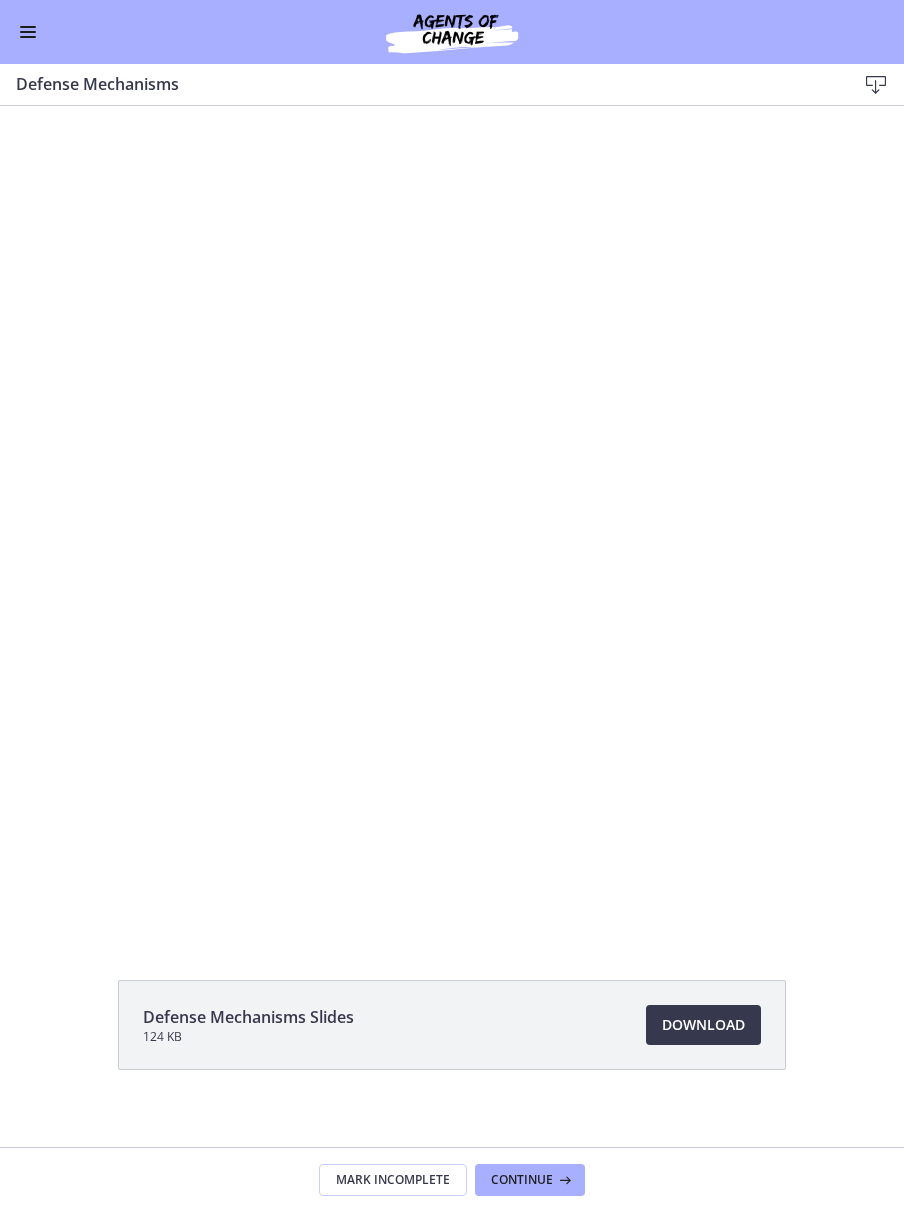 scroll, scrollTop: 0, scrollLeft: 0, axis: both 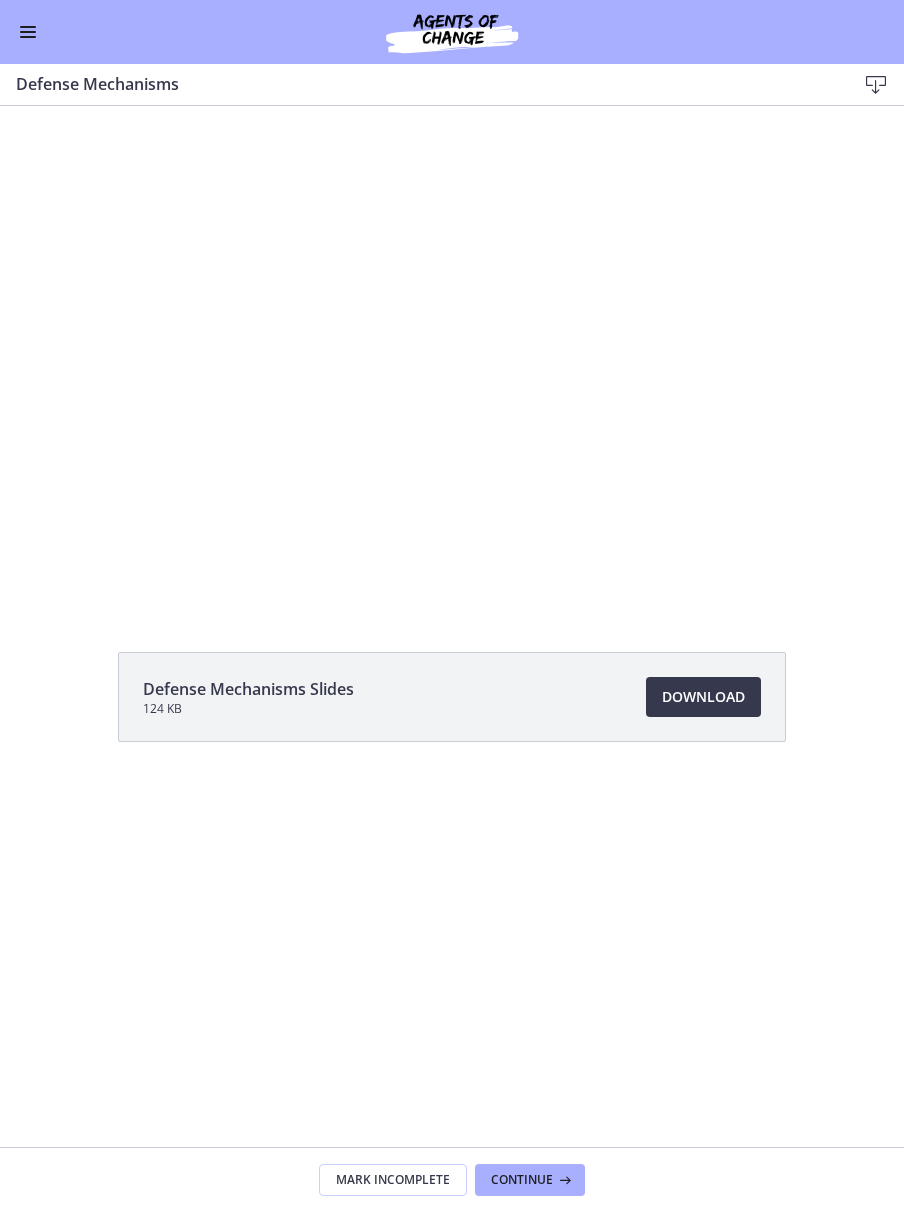click at bounding box center (452, 356) 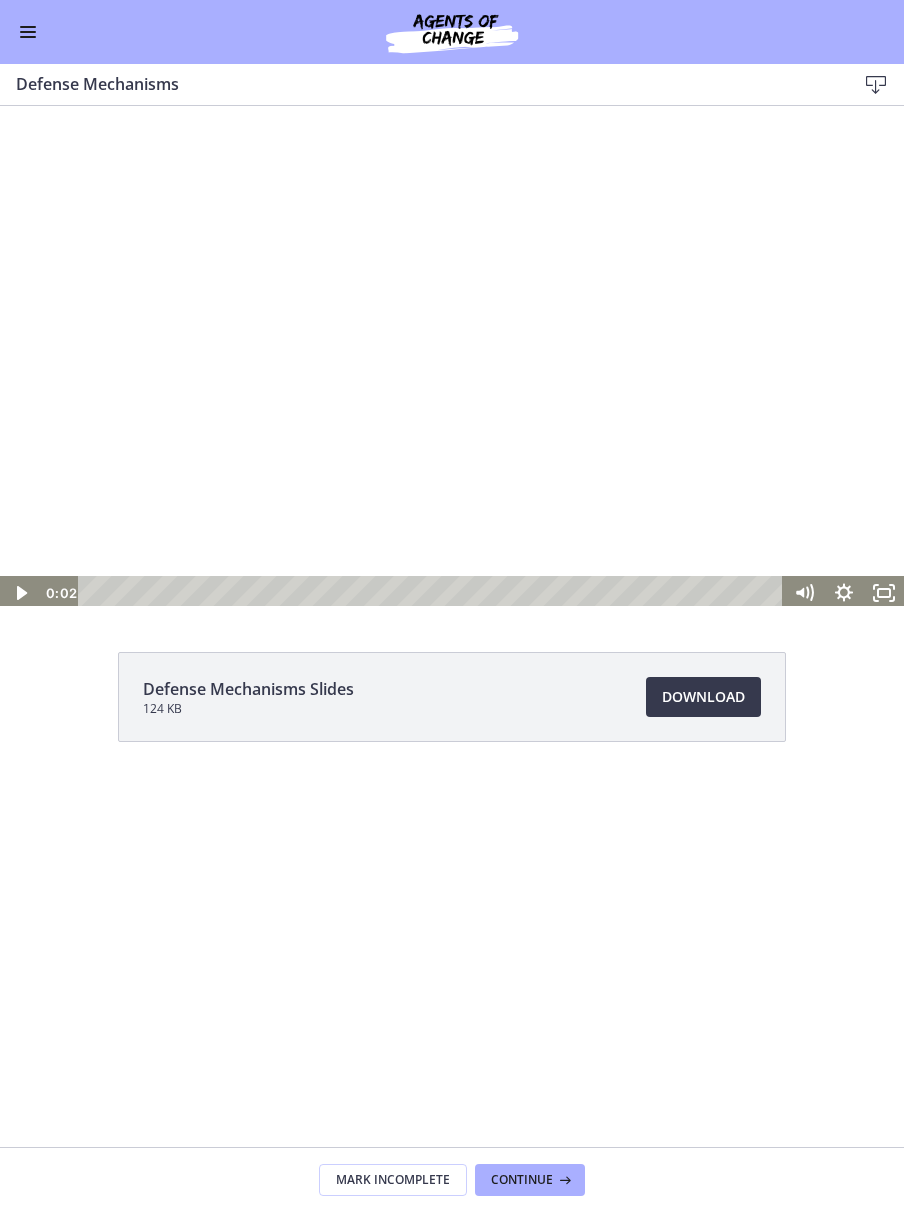 click at bounding box center (452, 356) 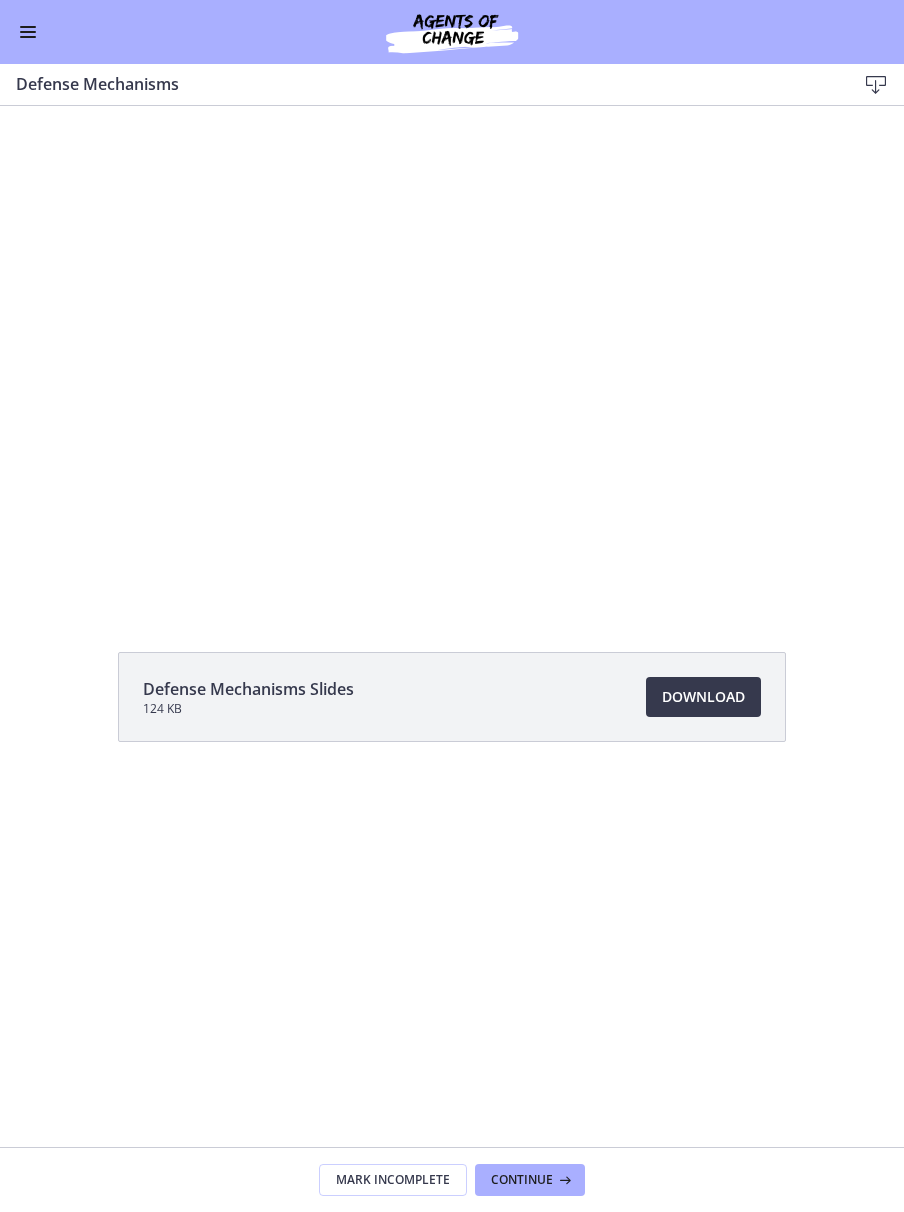 click at bounding box center [452, 356] 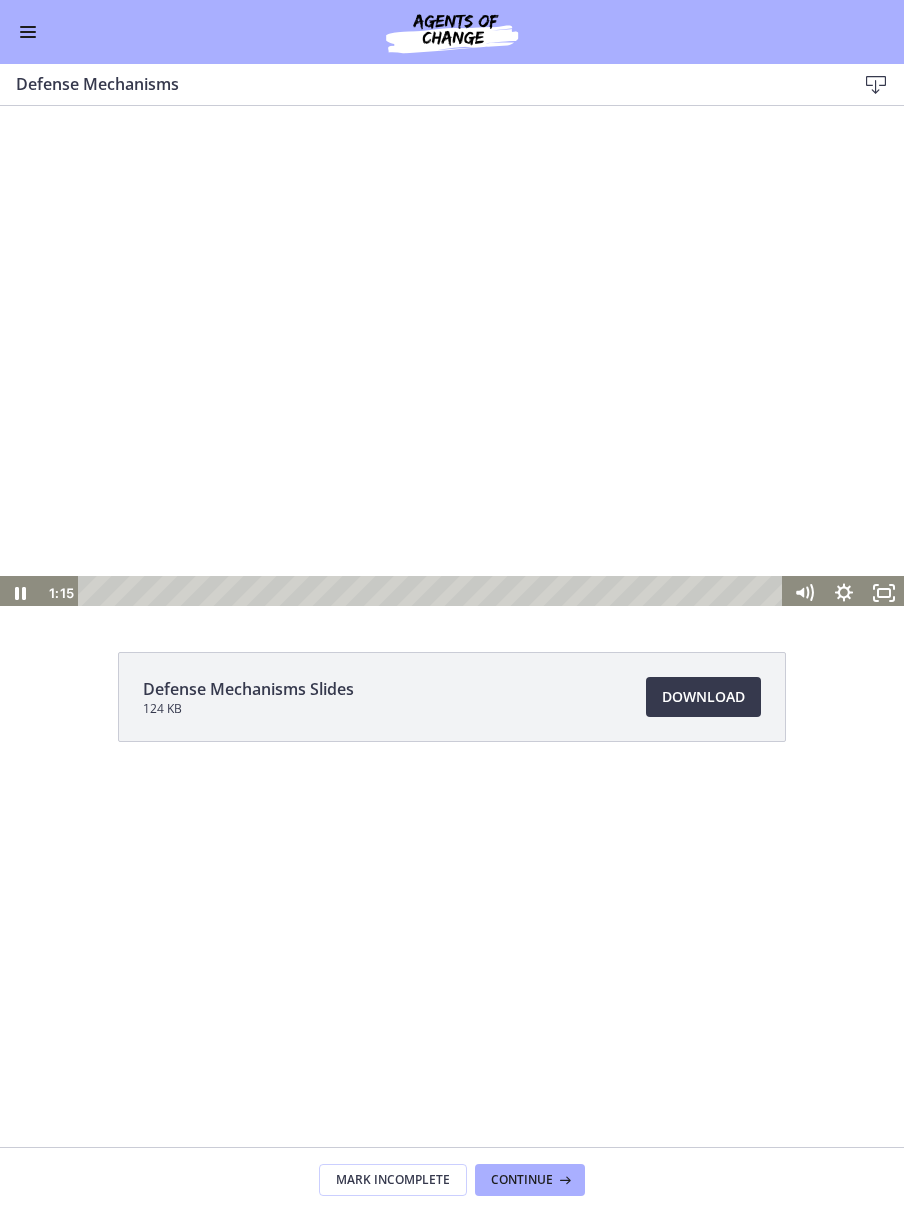 click at bounding box center (0, 102) 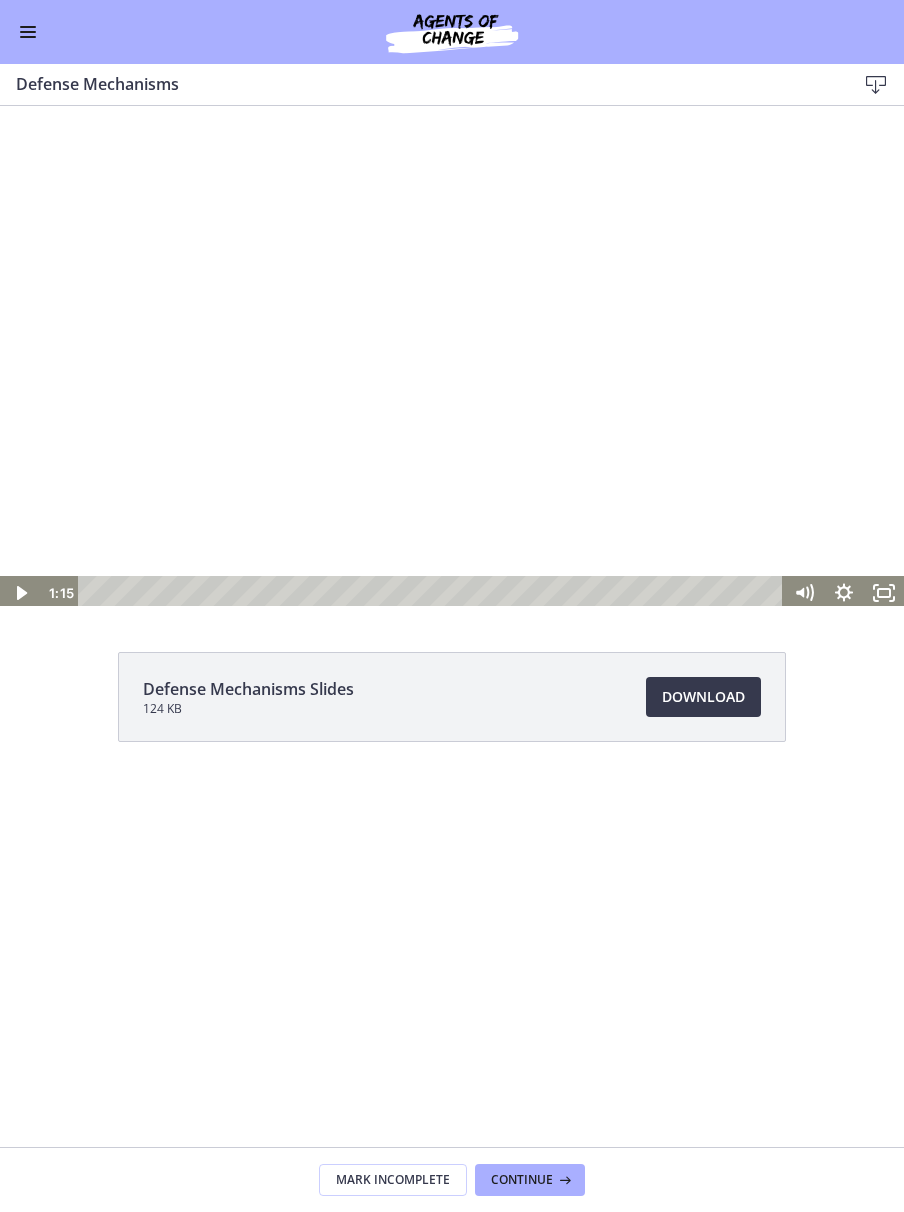 click at bounding box center (0, 102) 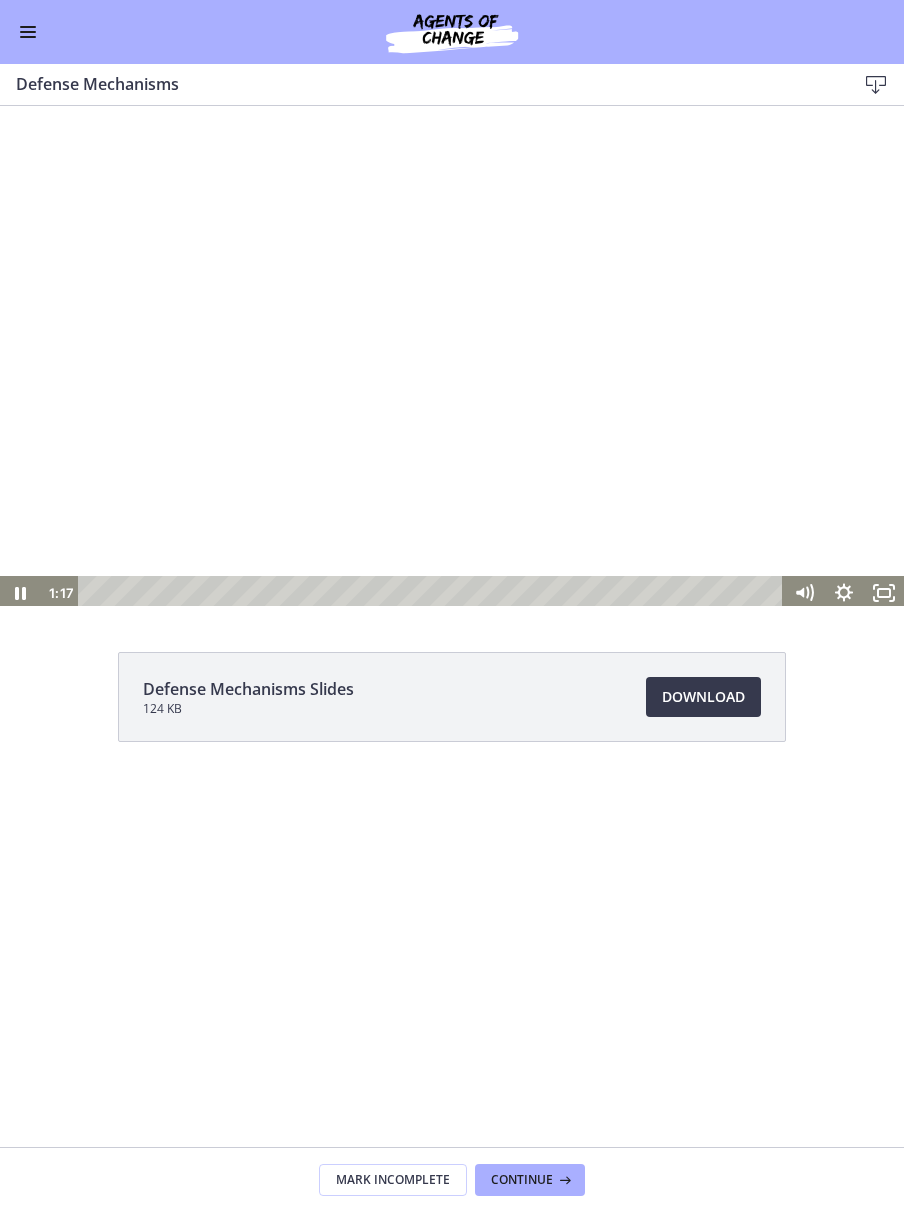click on "Defense Mechanisms Slides
124 KB
Download
Opens in a new window" 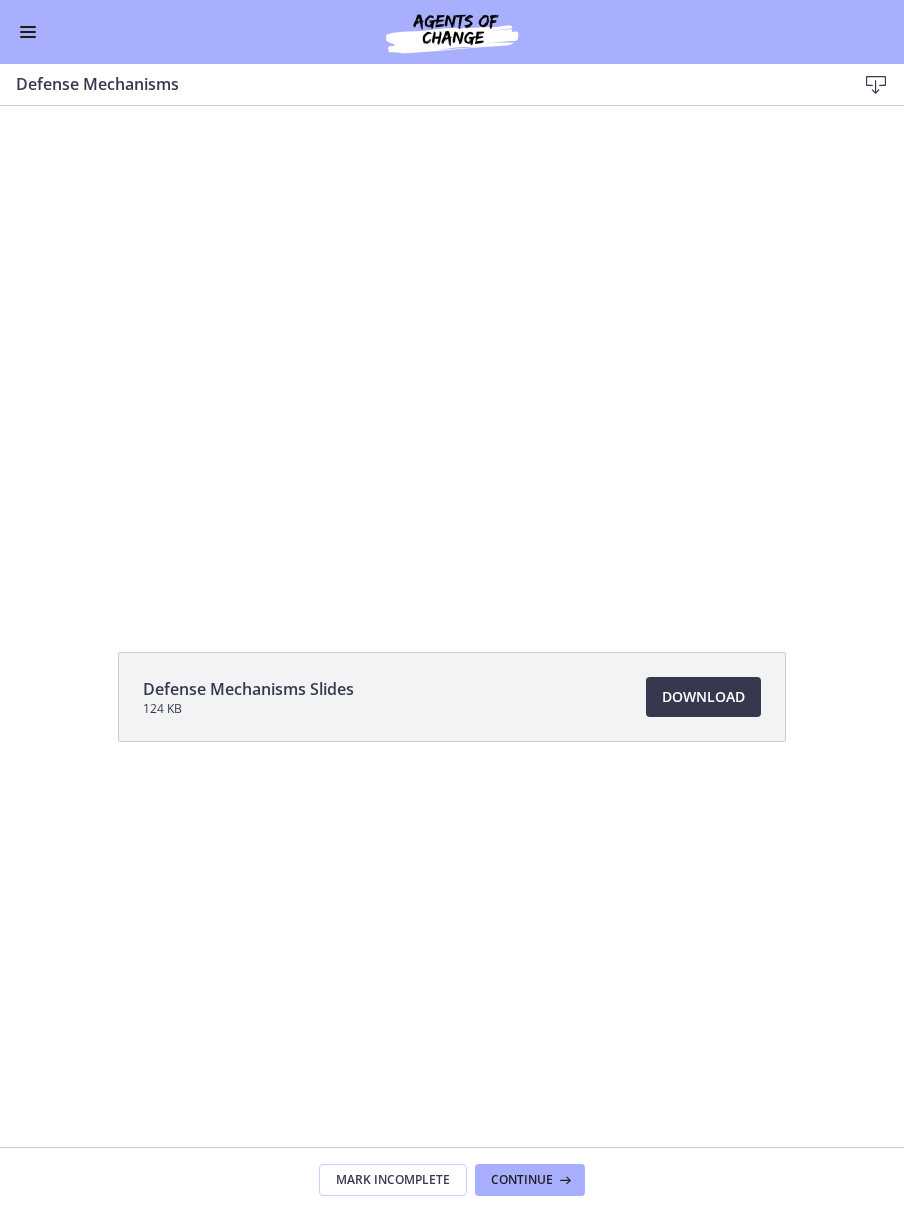 click at bounding box center (452, 356) 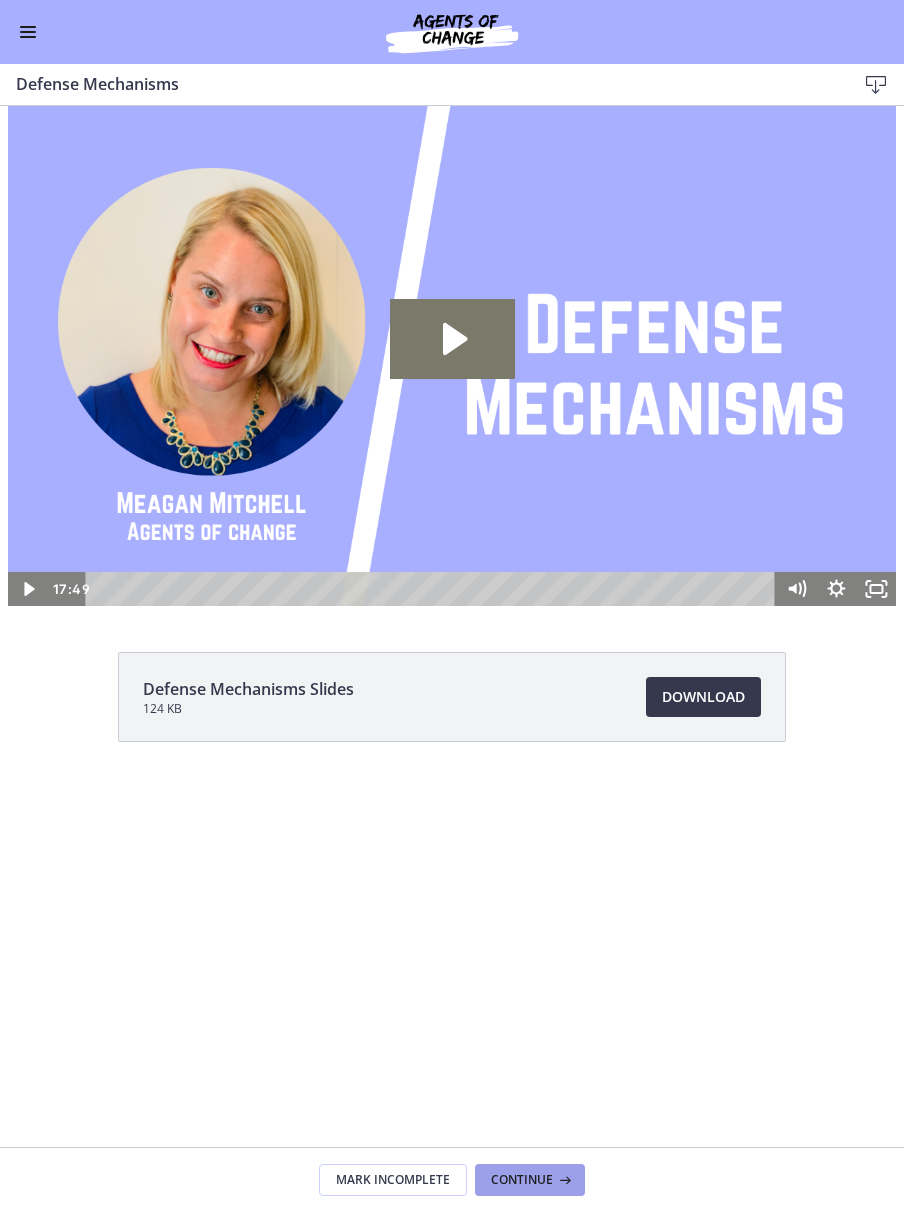 click on "Continue" at bounding box center (522, 1180) 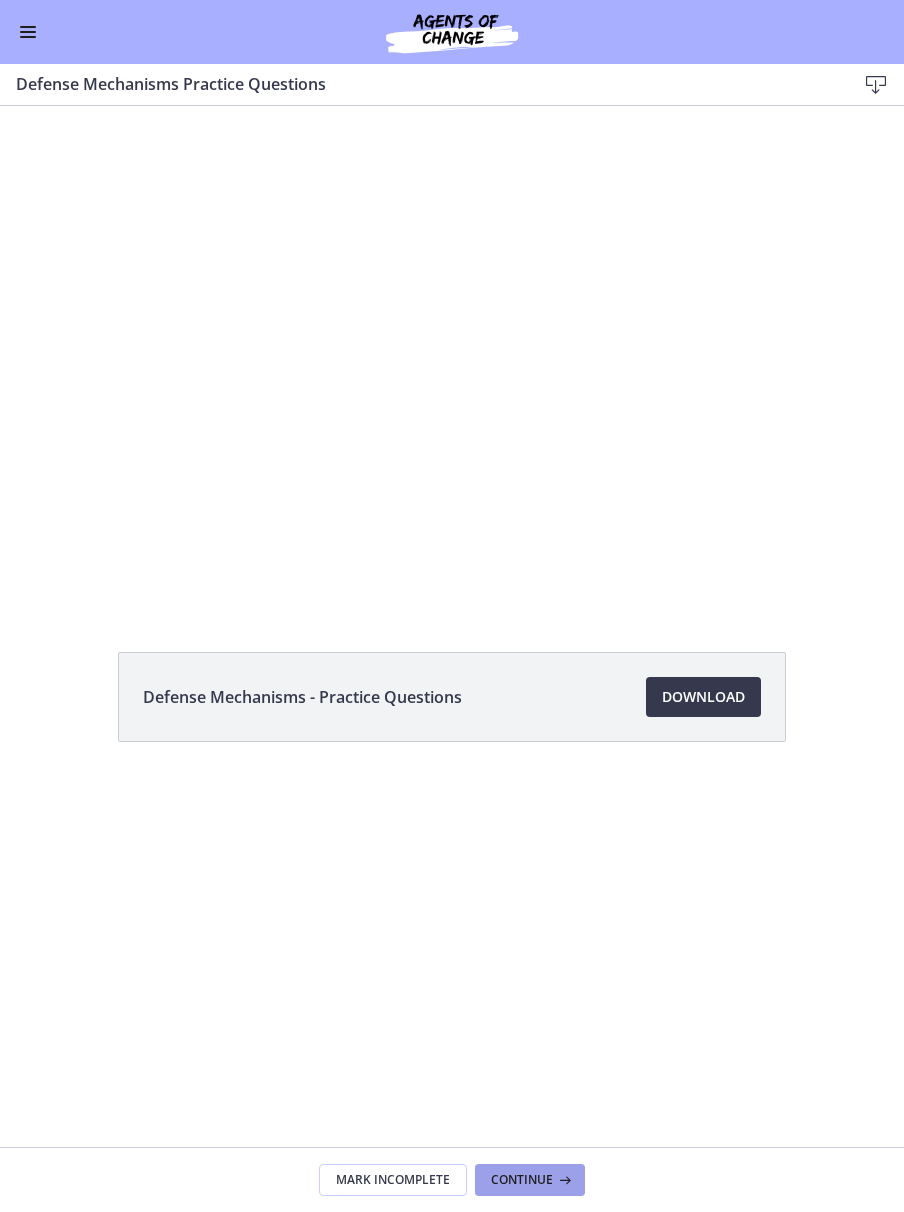 scroll, scrollTop: 0, scrollLeft: 0, axis: both 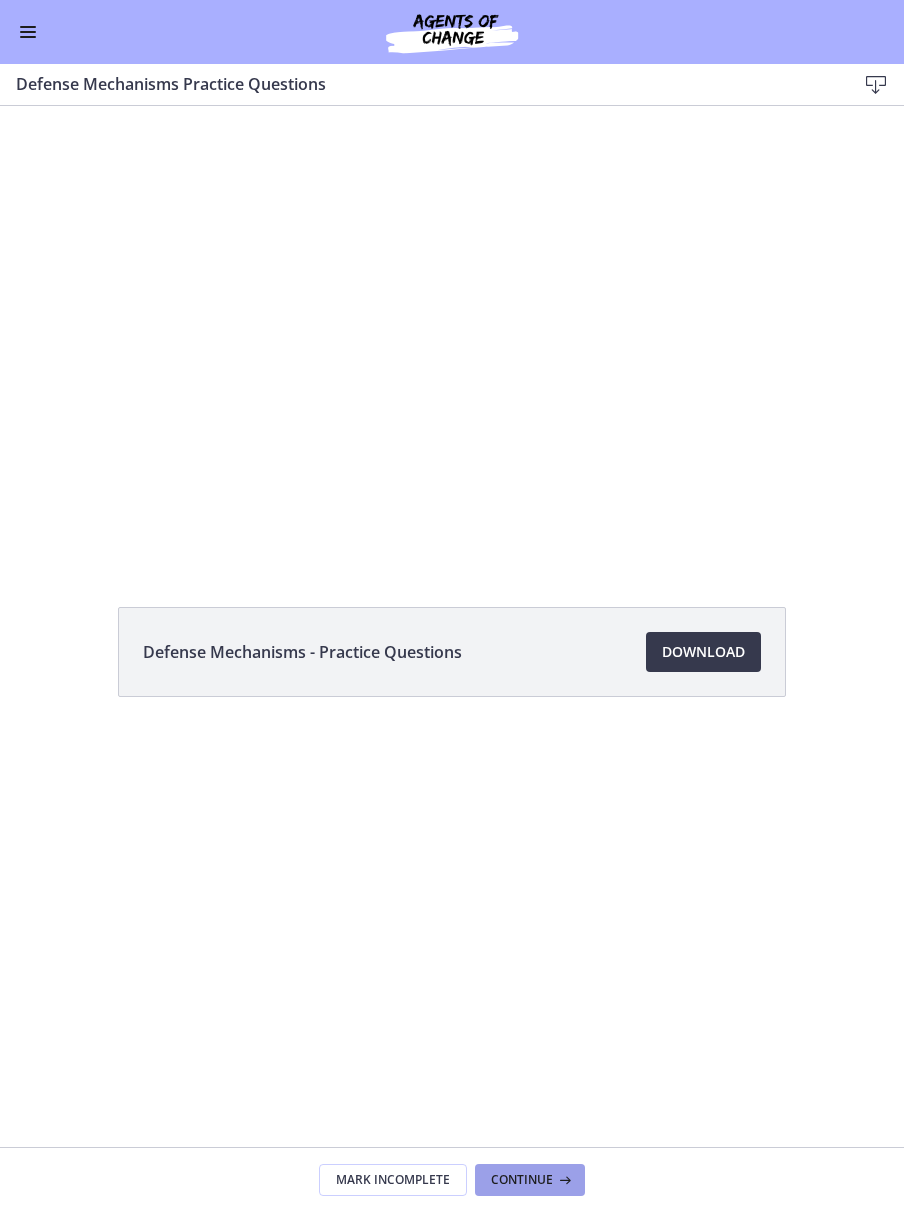 click on "Continue" at bounding box center (530, 1180) 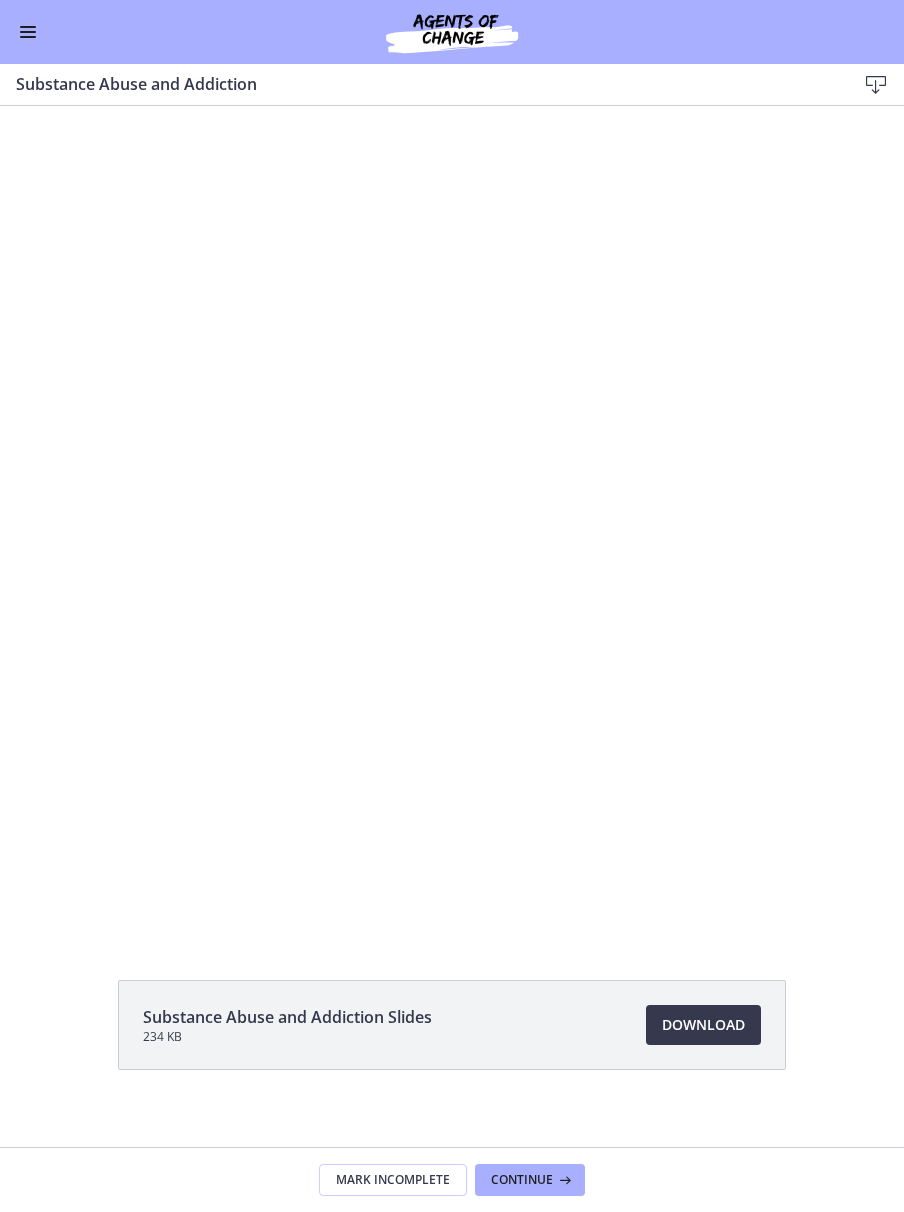scroll, scrollTop: 0, scrollLeft: 0, axis: both 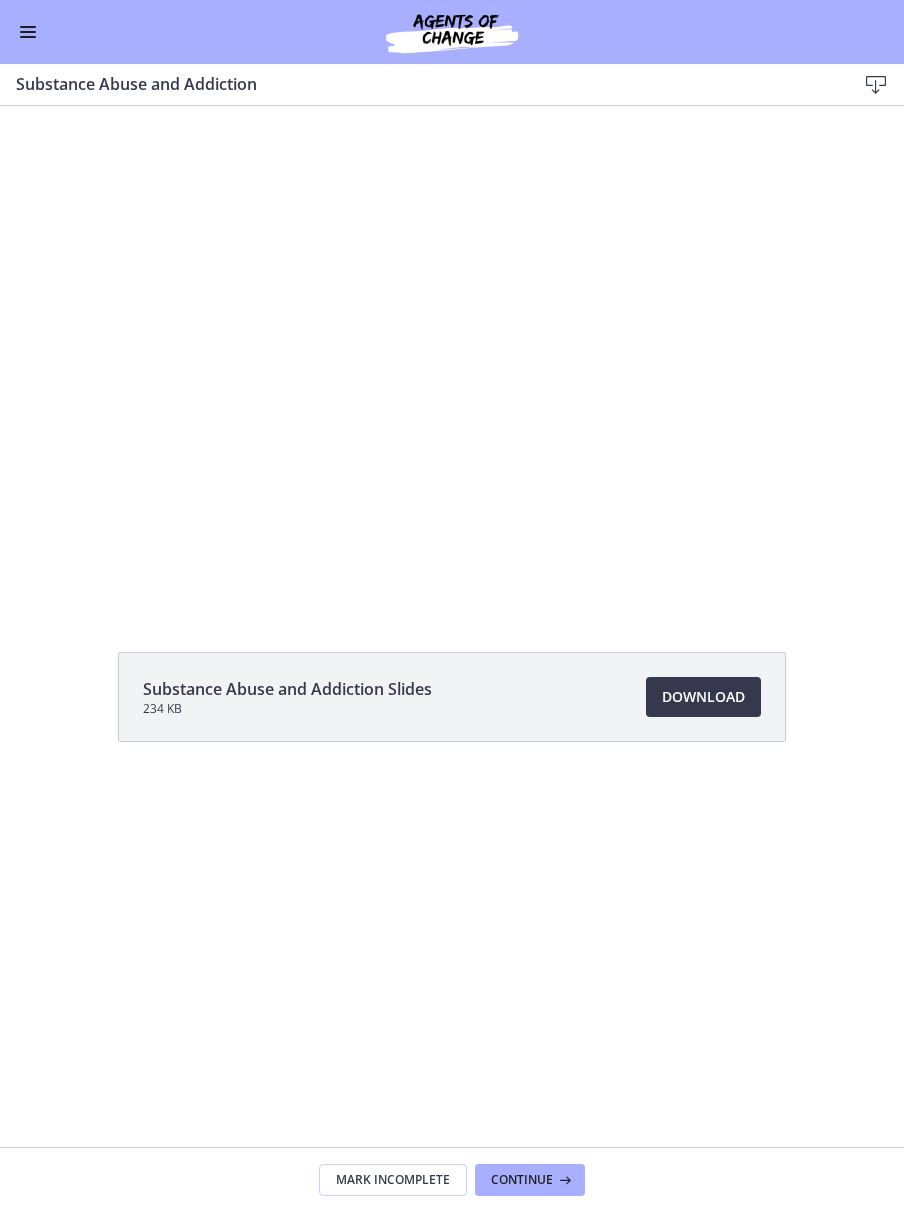 click at bounding box center (452, 356) 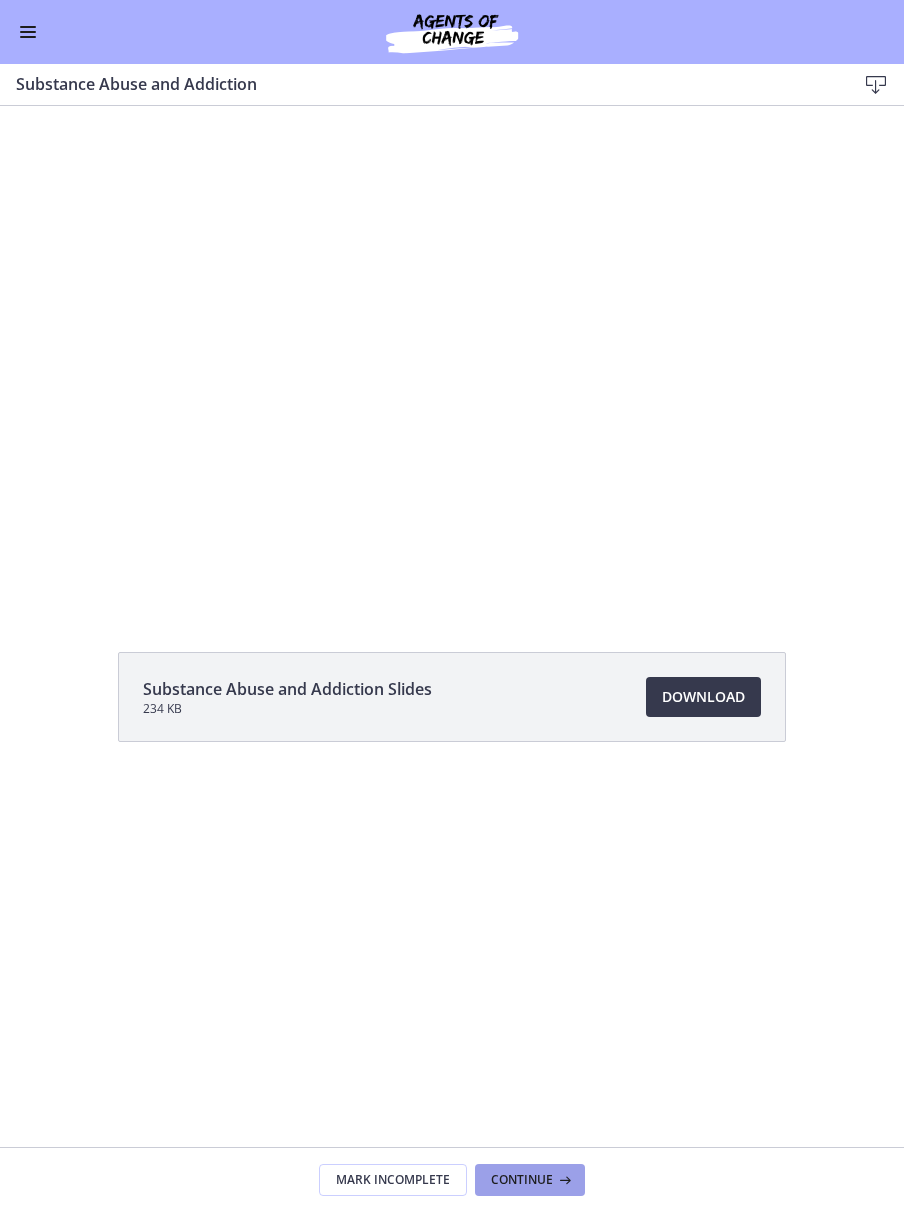 click on "Continue" at bounding box center [522, 1180] 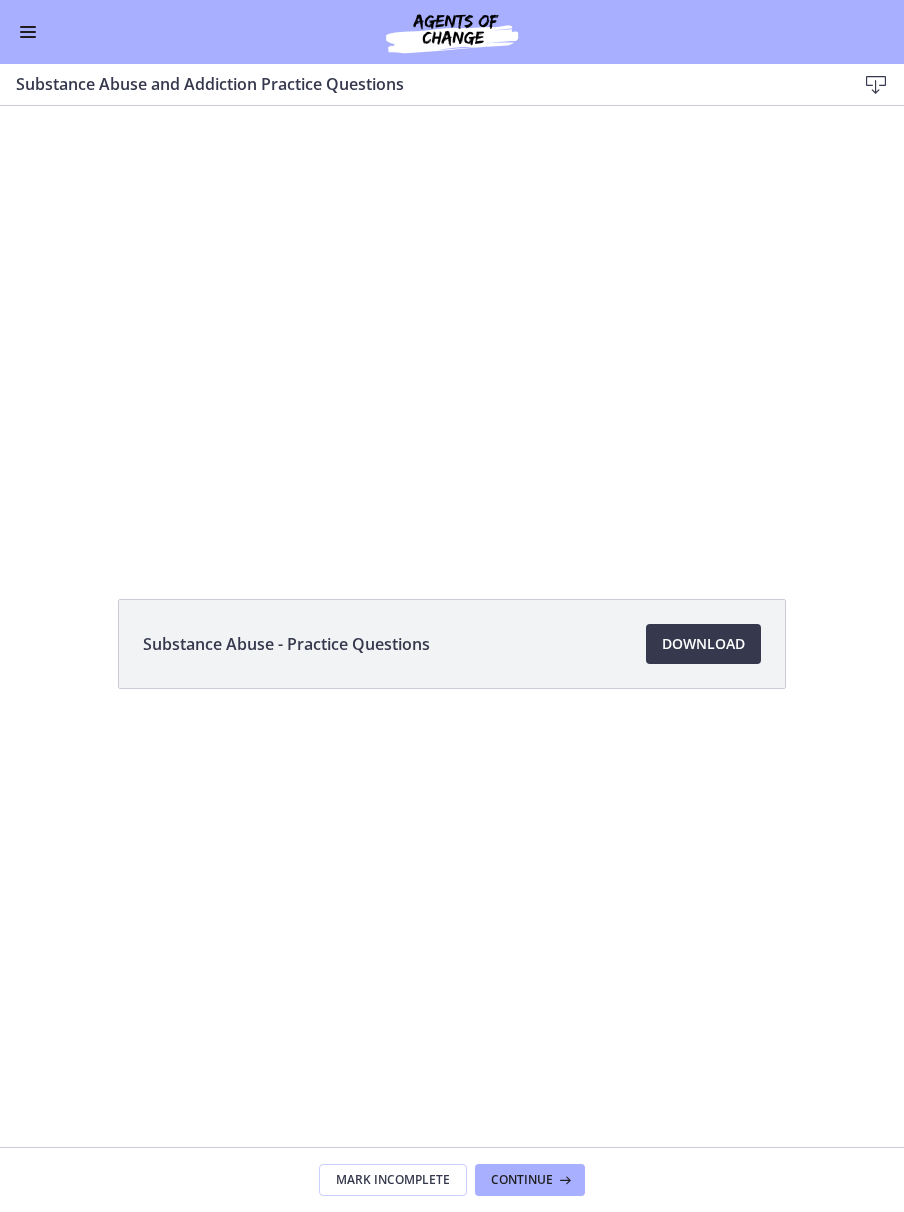 scroll, scrollTop: 0, scrollLeft: 0, axis: both 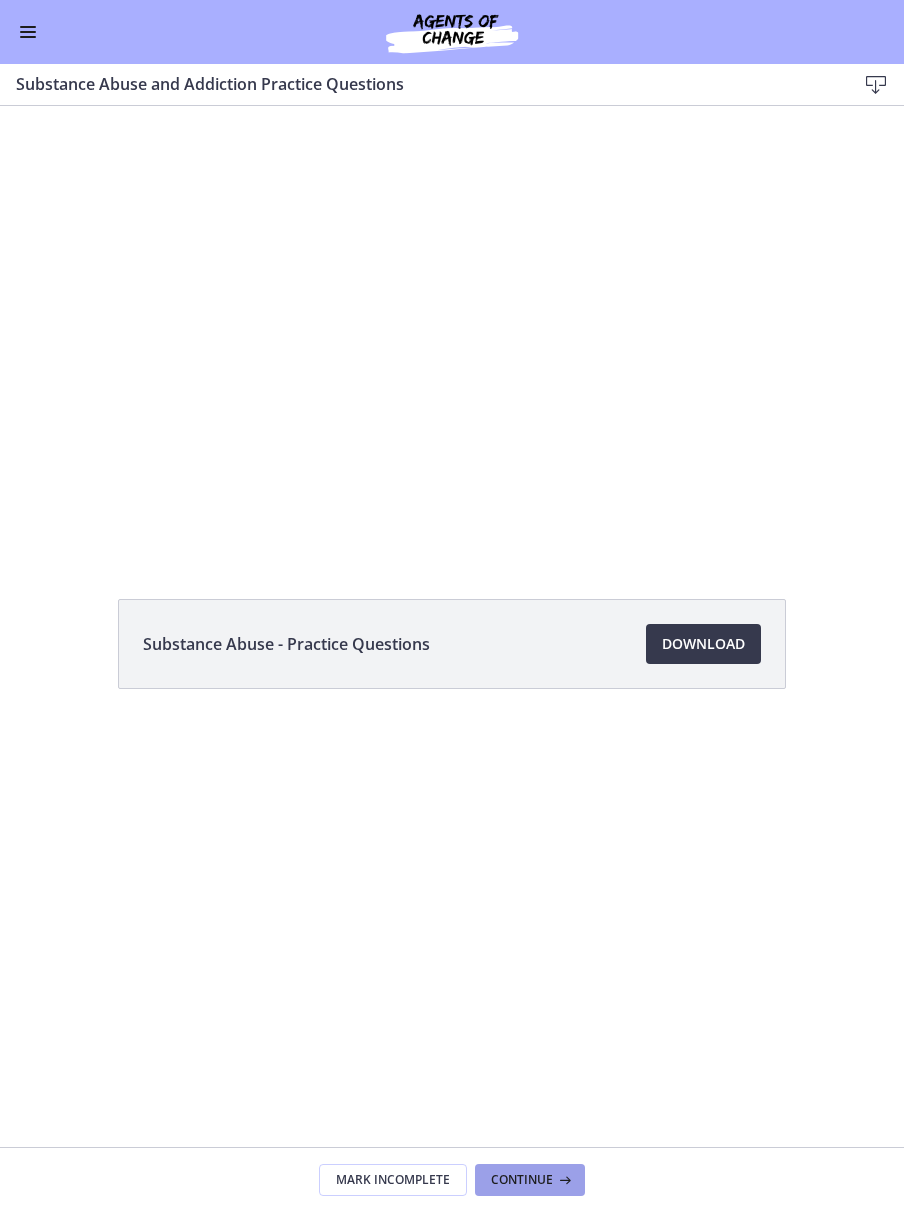 click on "Continue" at bounding box center [522, 1180] 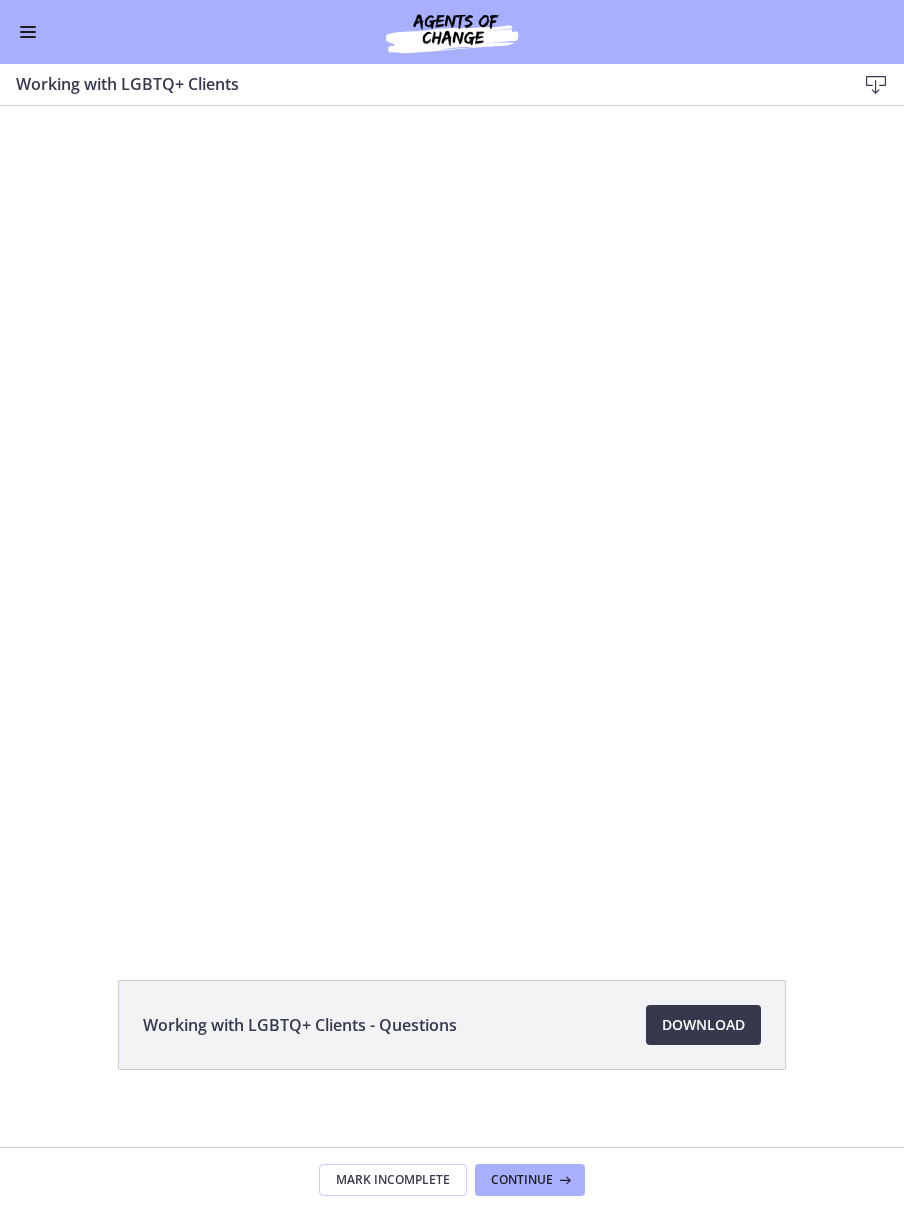 scroll, scrollTop: 0, scrollLeft: 0, axis: both 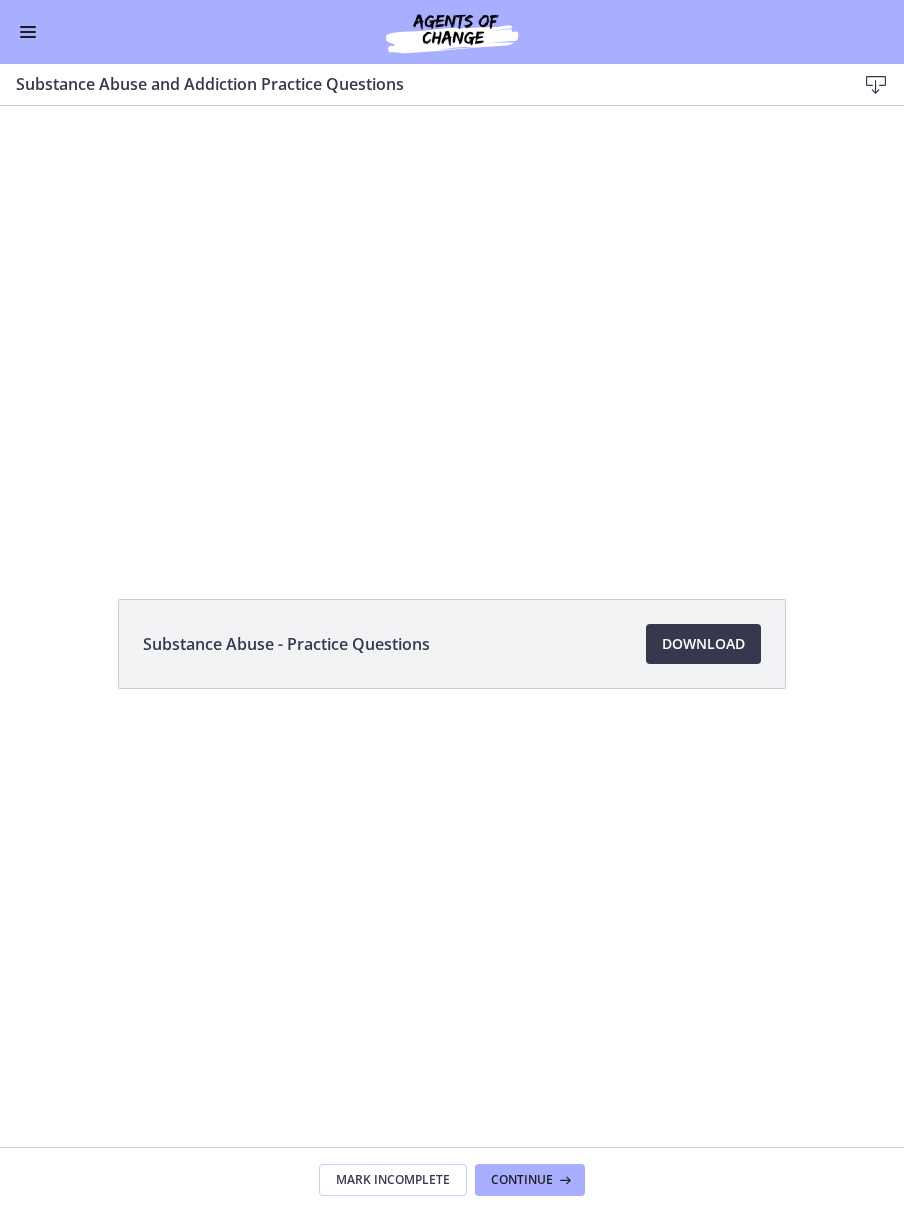 click at bounding box center [28, 32] 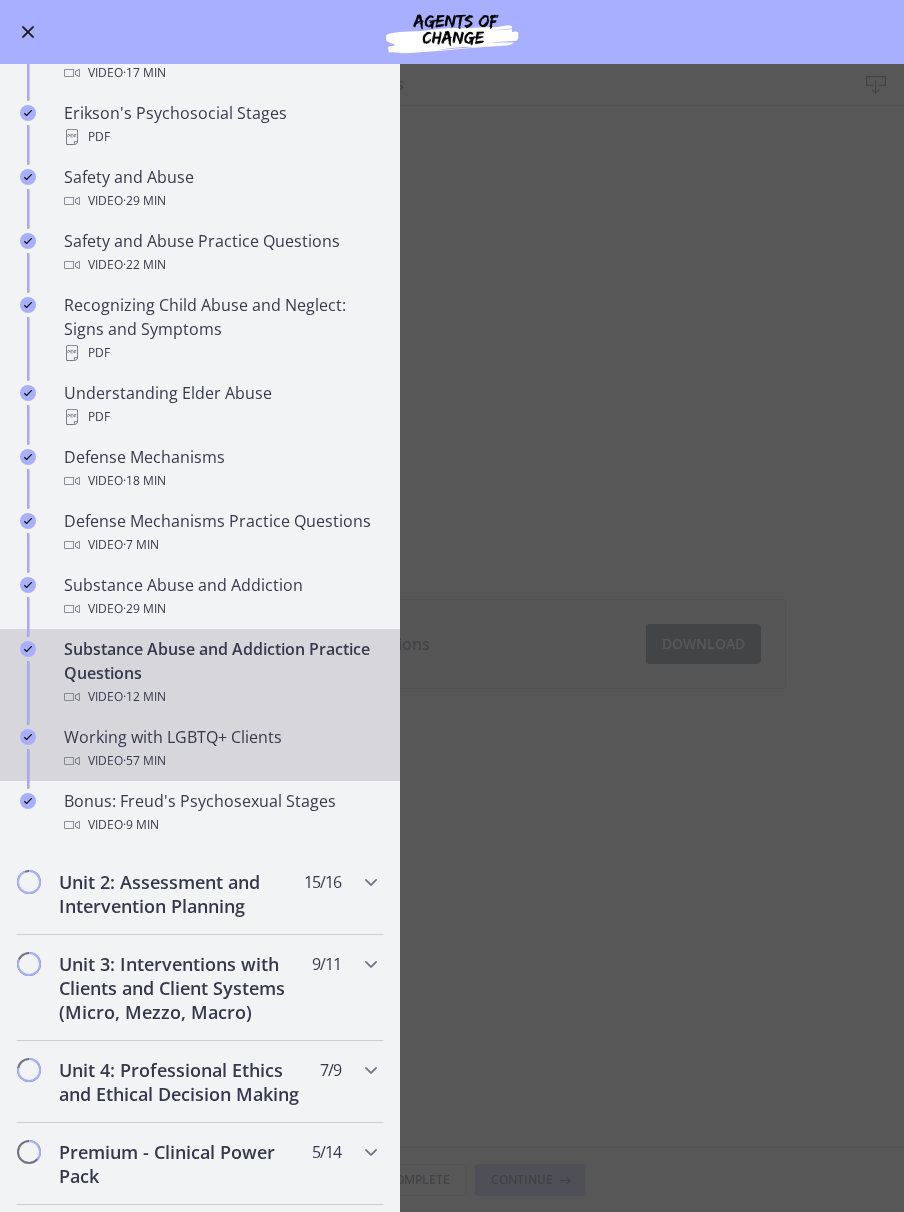 click on "Video
·  57 min" at bounding box center [220, 761] 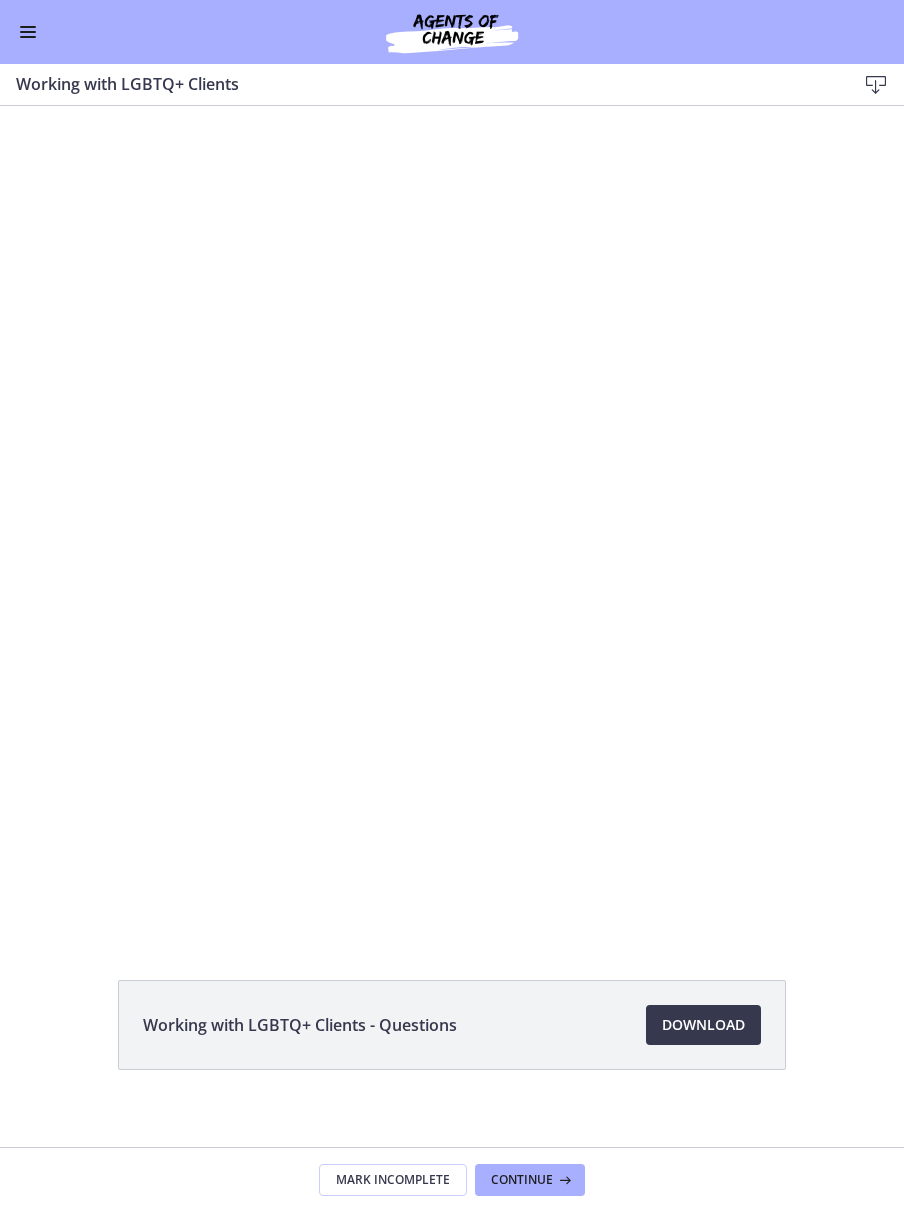 click at bounding box center [452, 520] 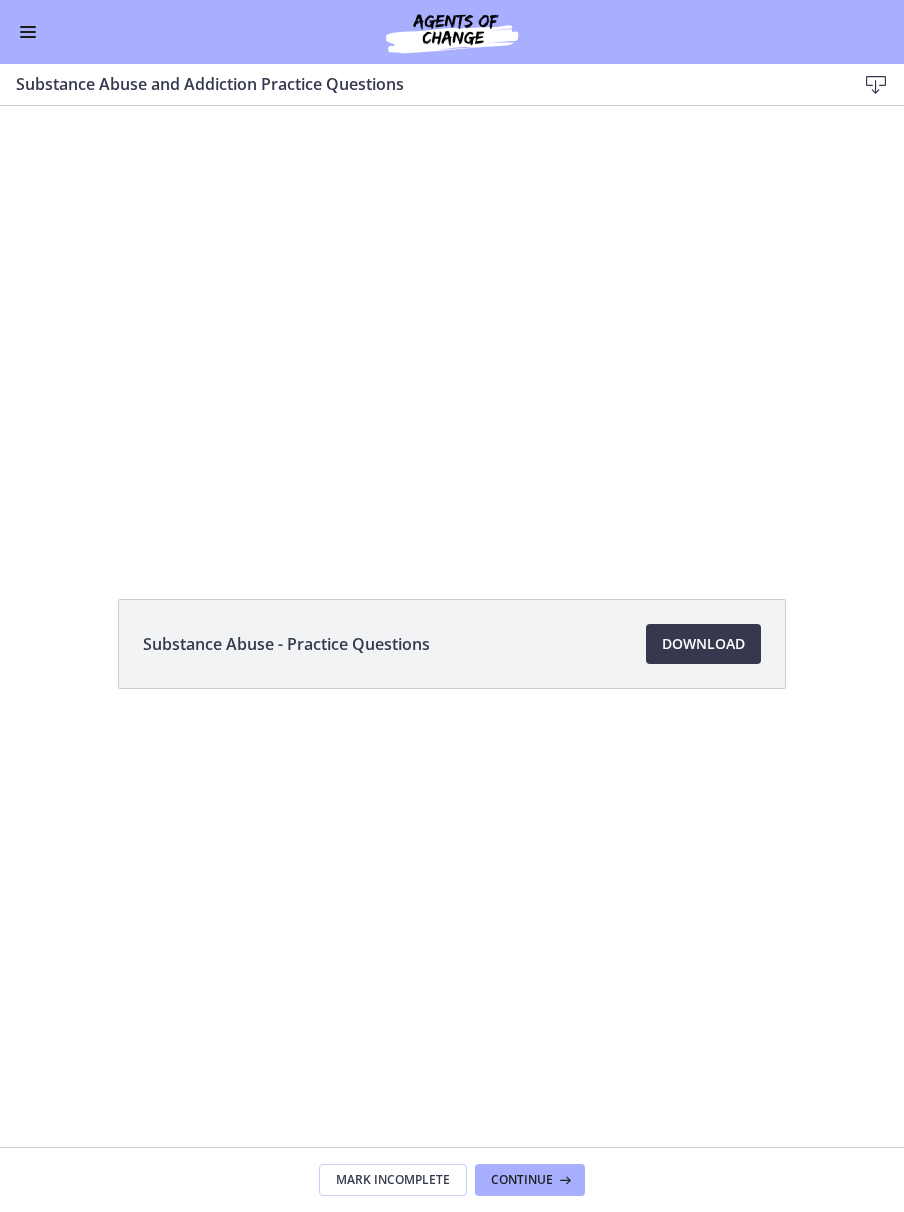 scroll, scrollTop: 0, scrollLeft: 0, axis: both 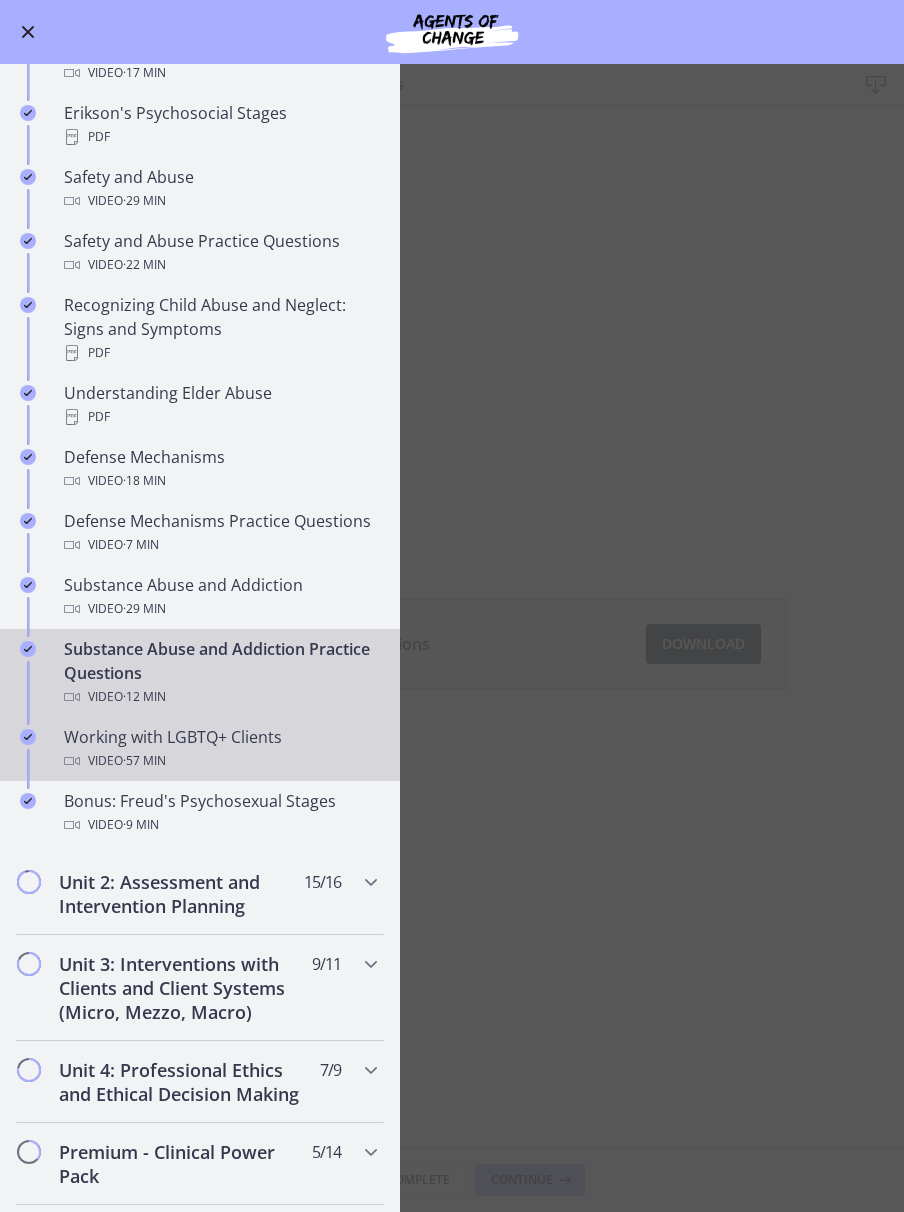 click on "Working with LGBTQ+ Clients
Video
·  57 min" at bounding box center (220, 749) 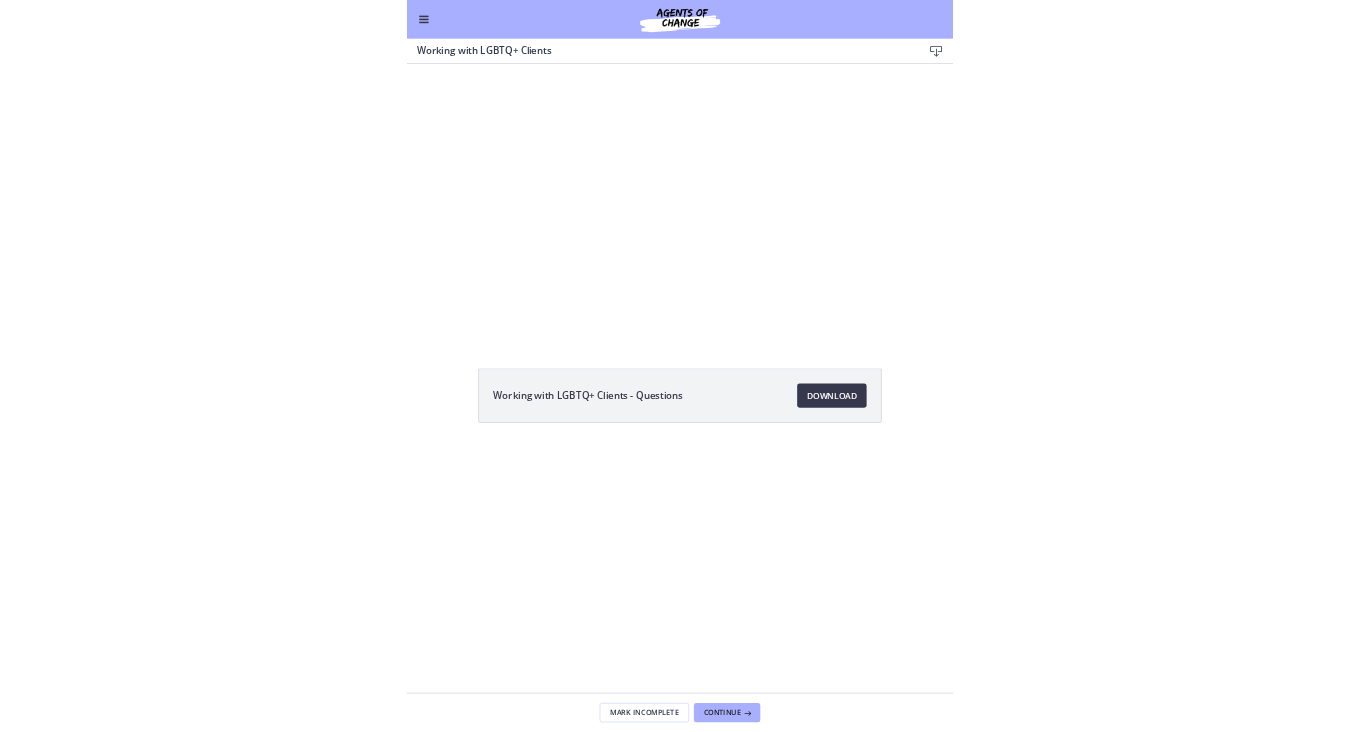 scroll, scrollTop: 0, scrollLeft: 0, axis: both 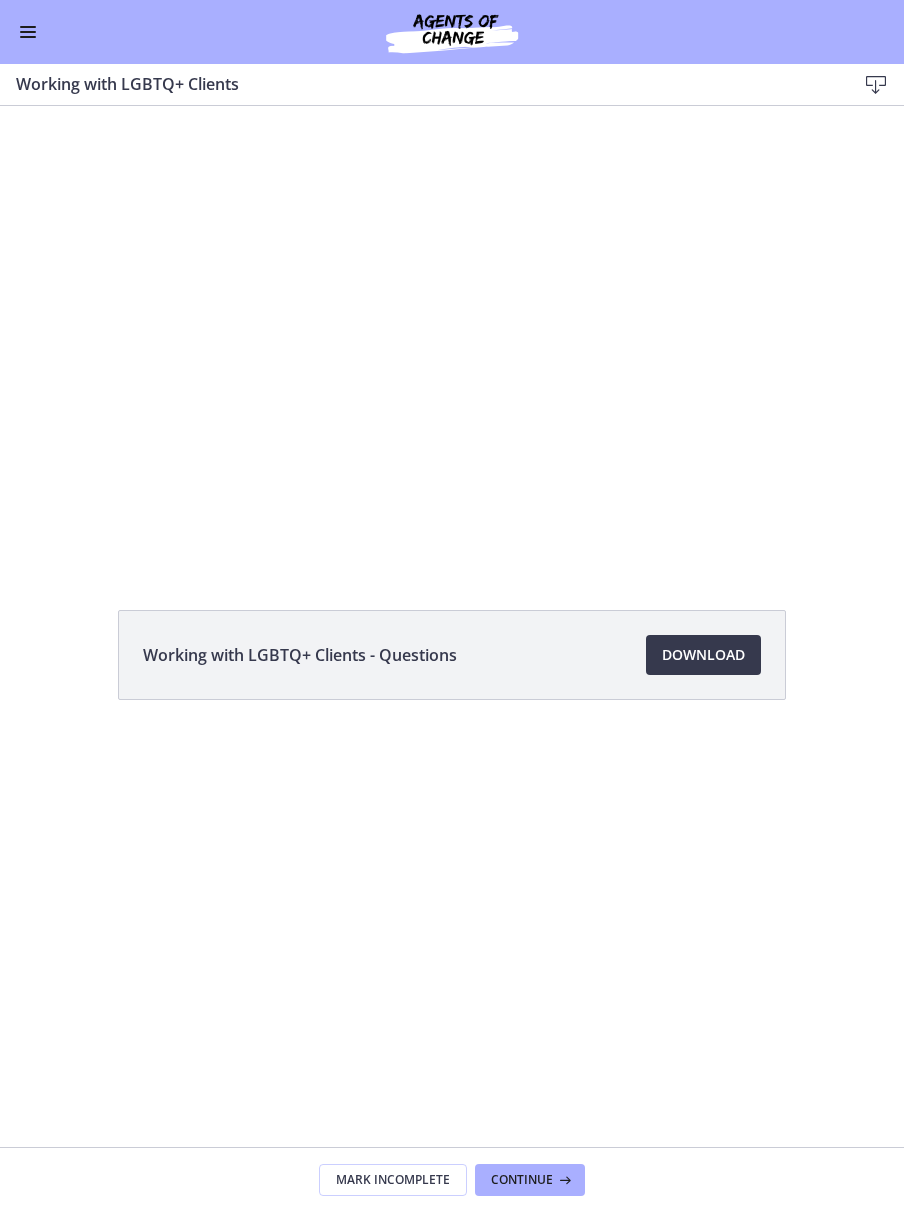 click on "Working with LGBTQ+ Clients - Questions
Download
Opens in a new window" 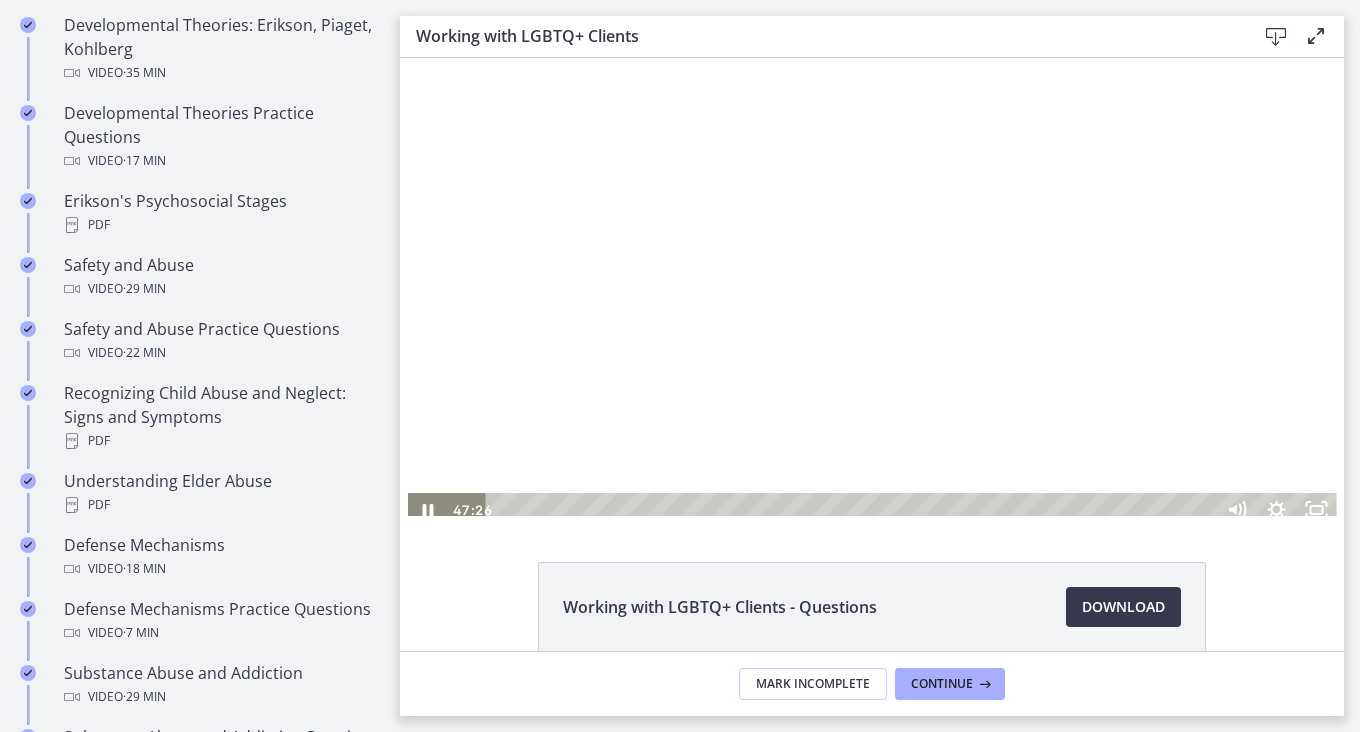click at bounding box center (854, 510) 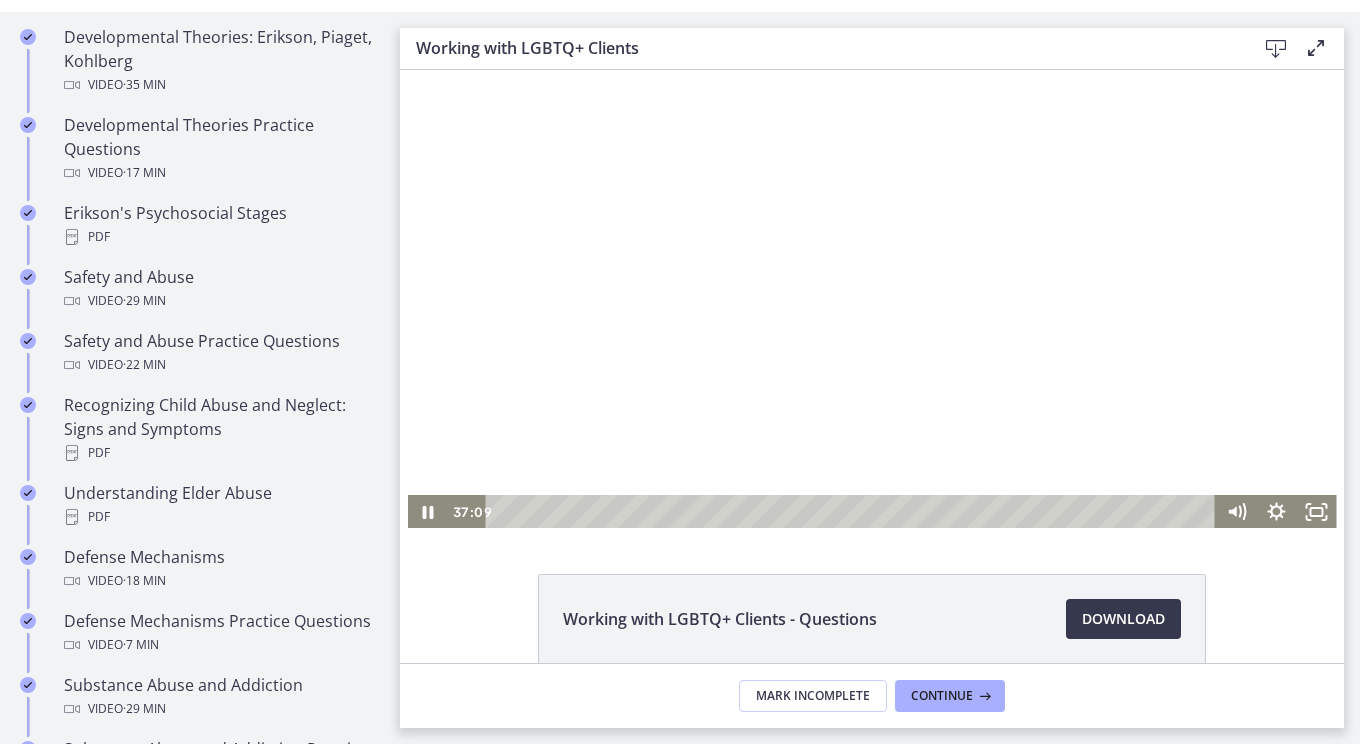 scroll, scrollTop: 705, scrollLeft: 0, axis: vertical 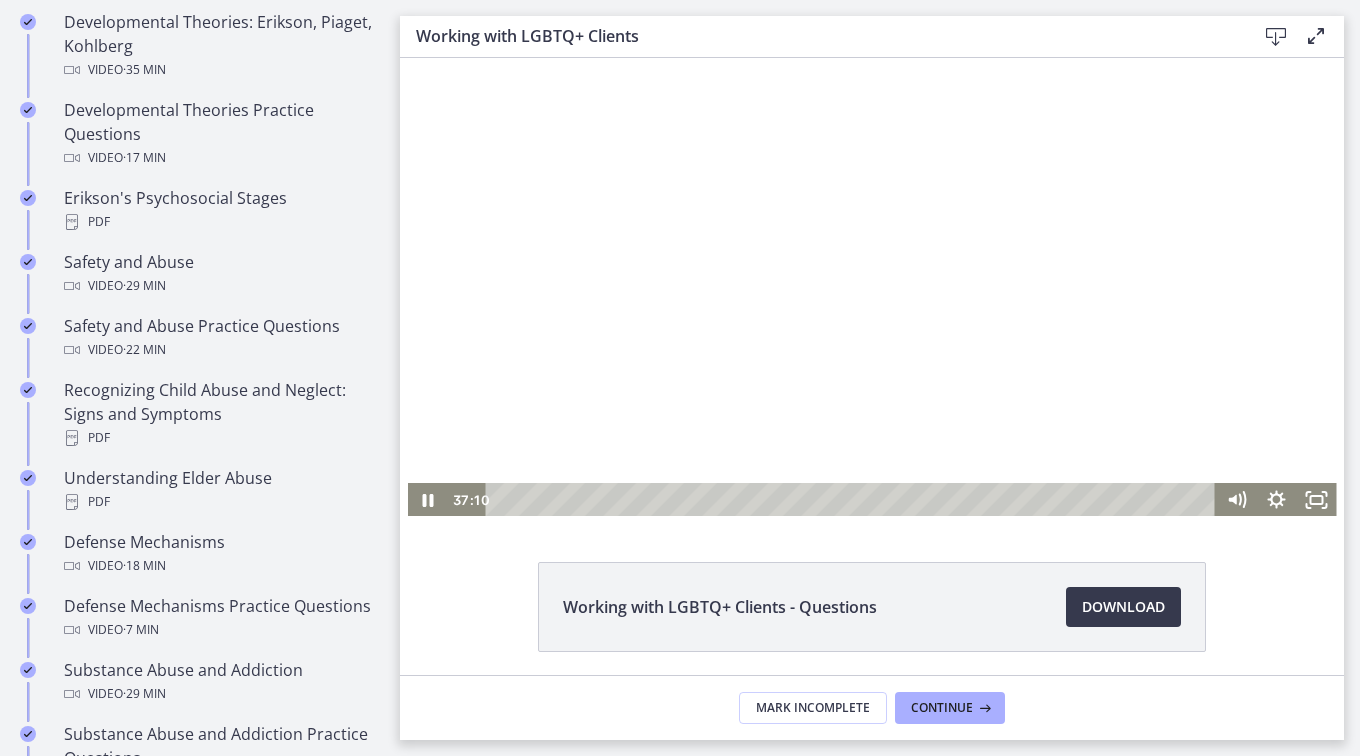 click on "37:09" at bounding box center [854, 500] 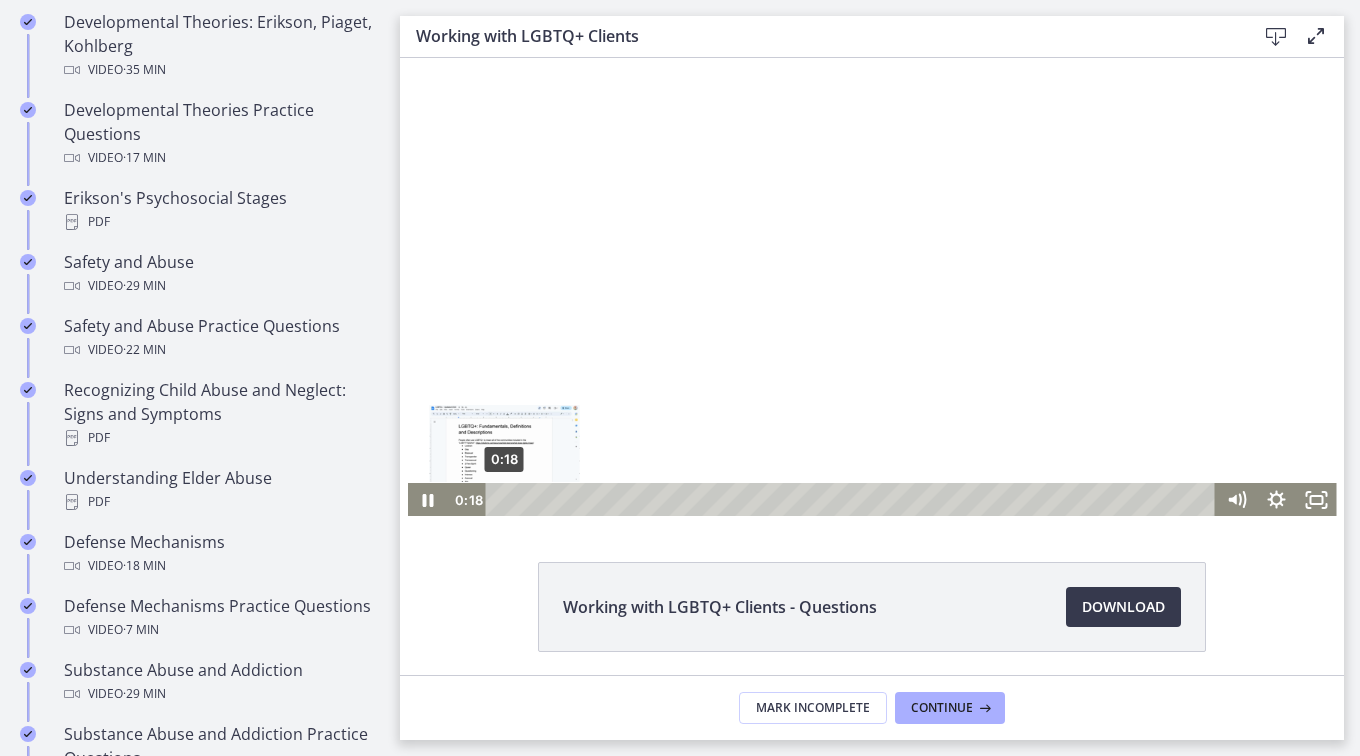 click at bounding box center (504, 499) 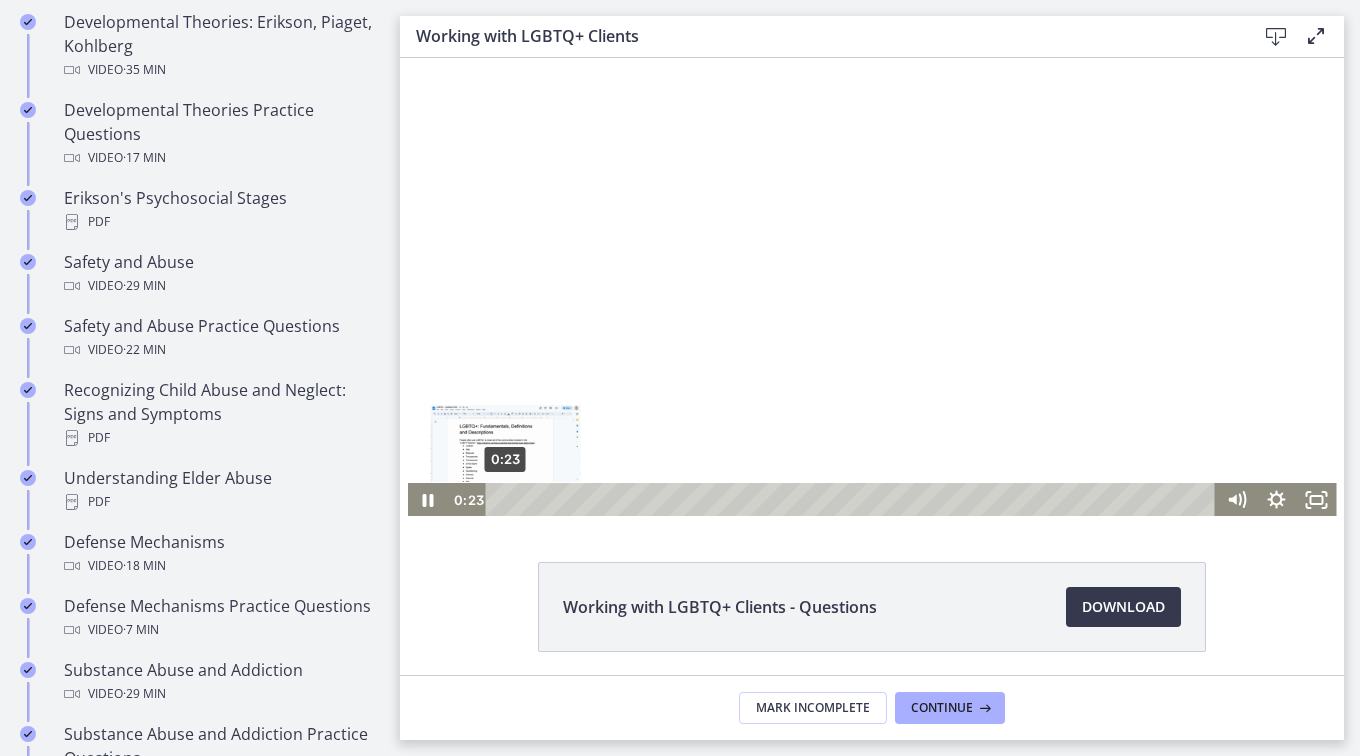click at bounding box center (872, 277) 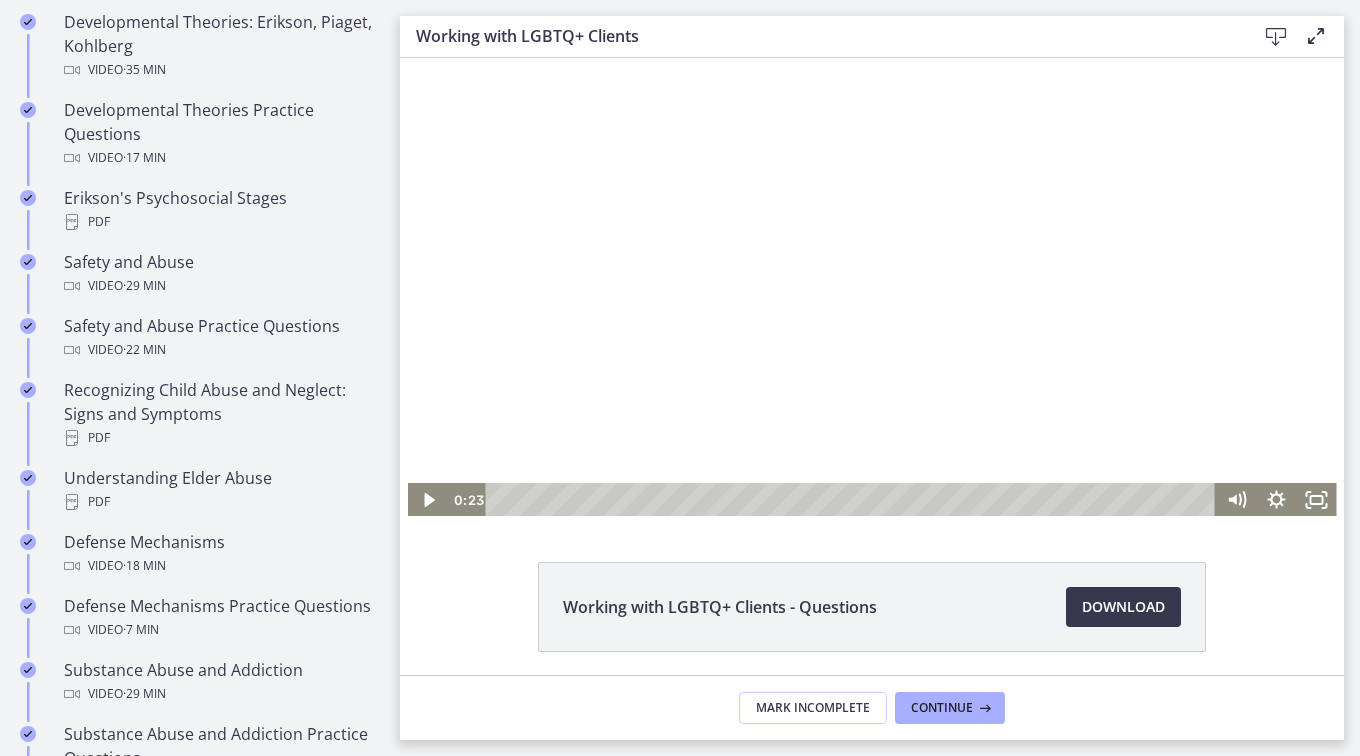 click at bounding box center (505, 499) 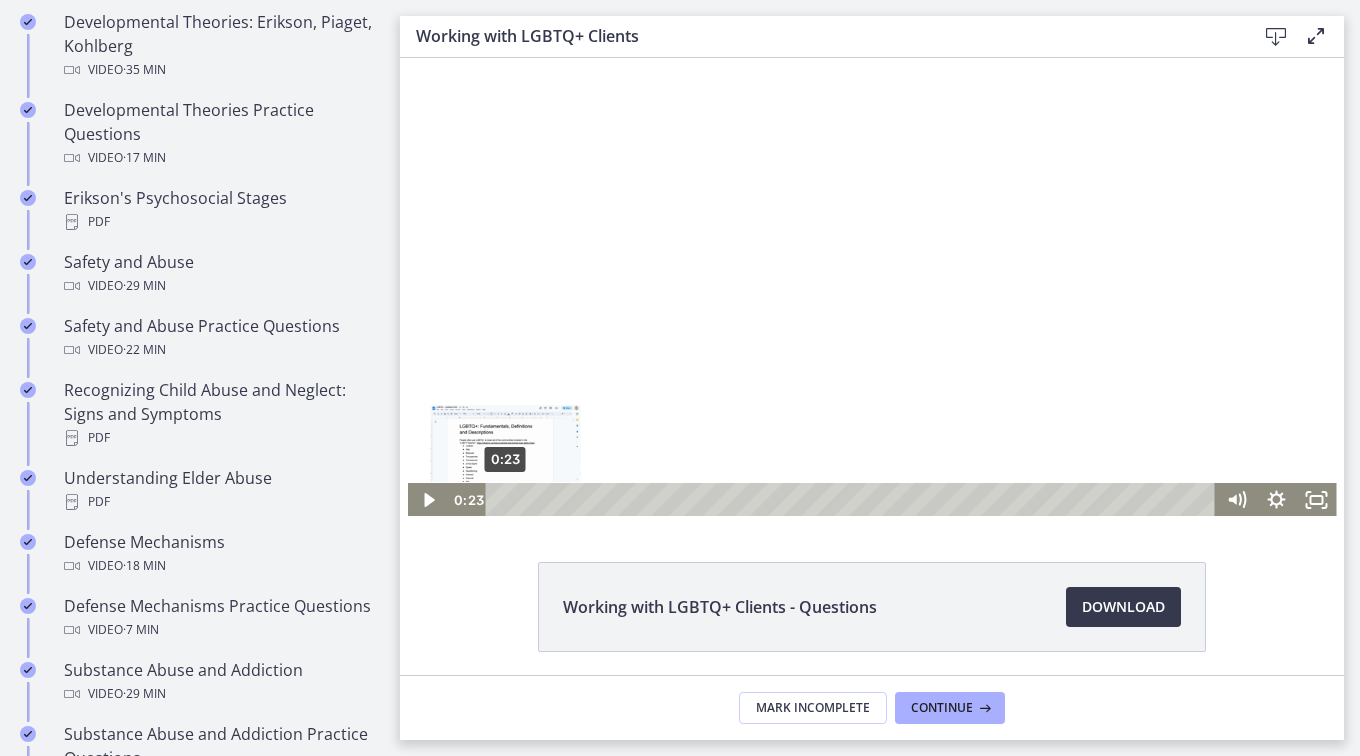 scroll, scrollTop: 0, scrollLeft: 0, axis: both 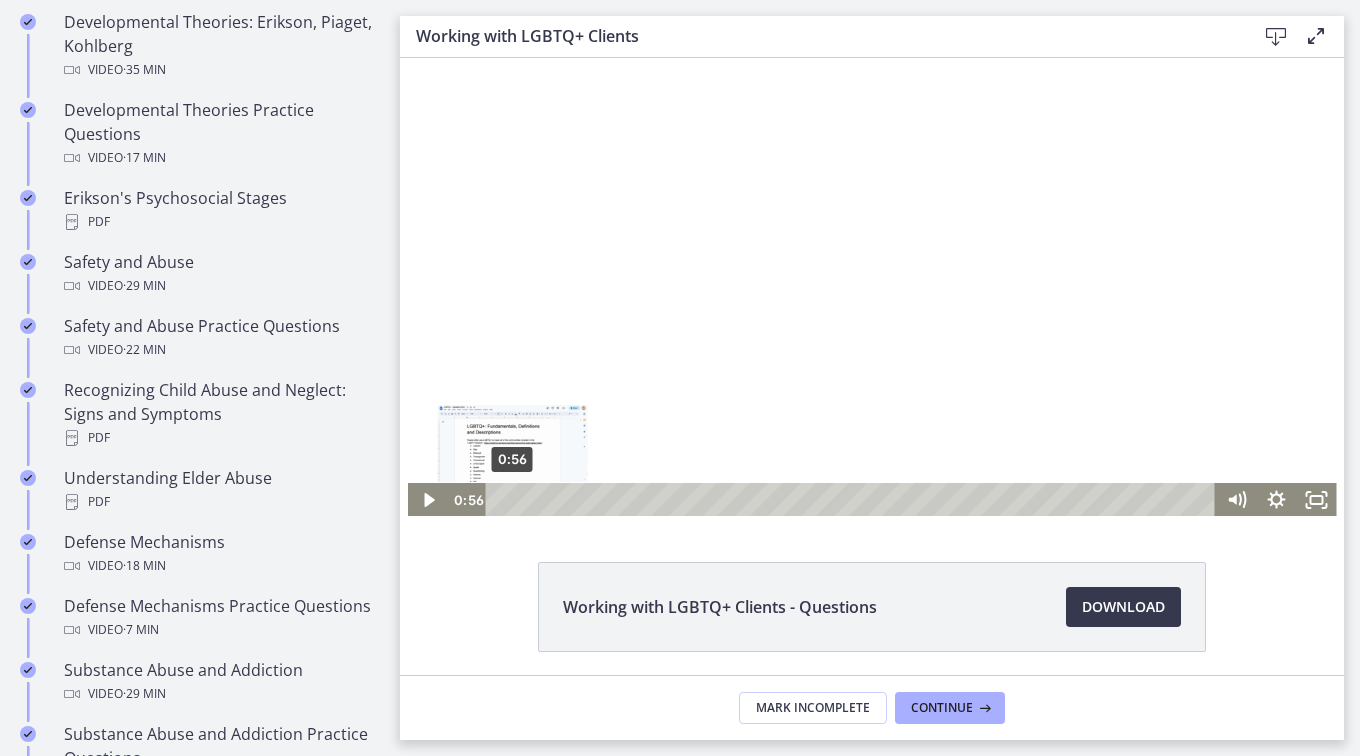 click at bounding box center (512, 499) 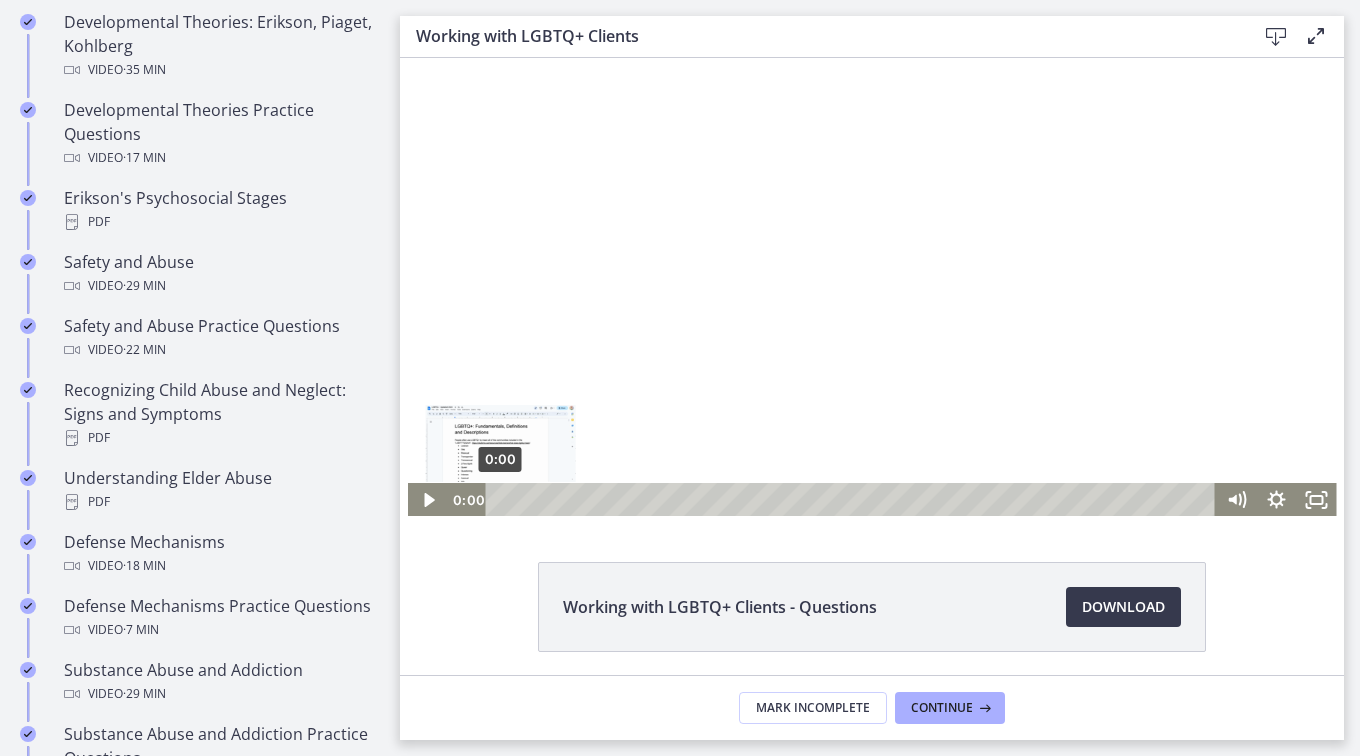 click at bounding box center (872, 277) 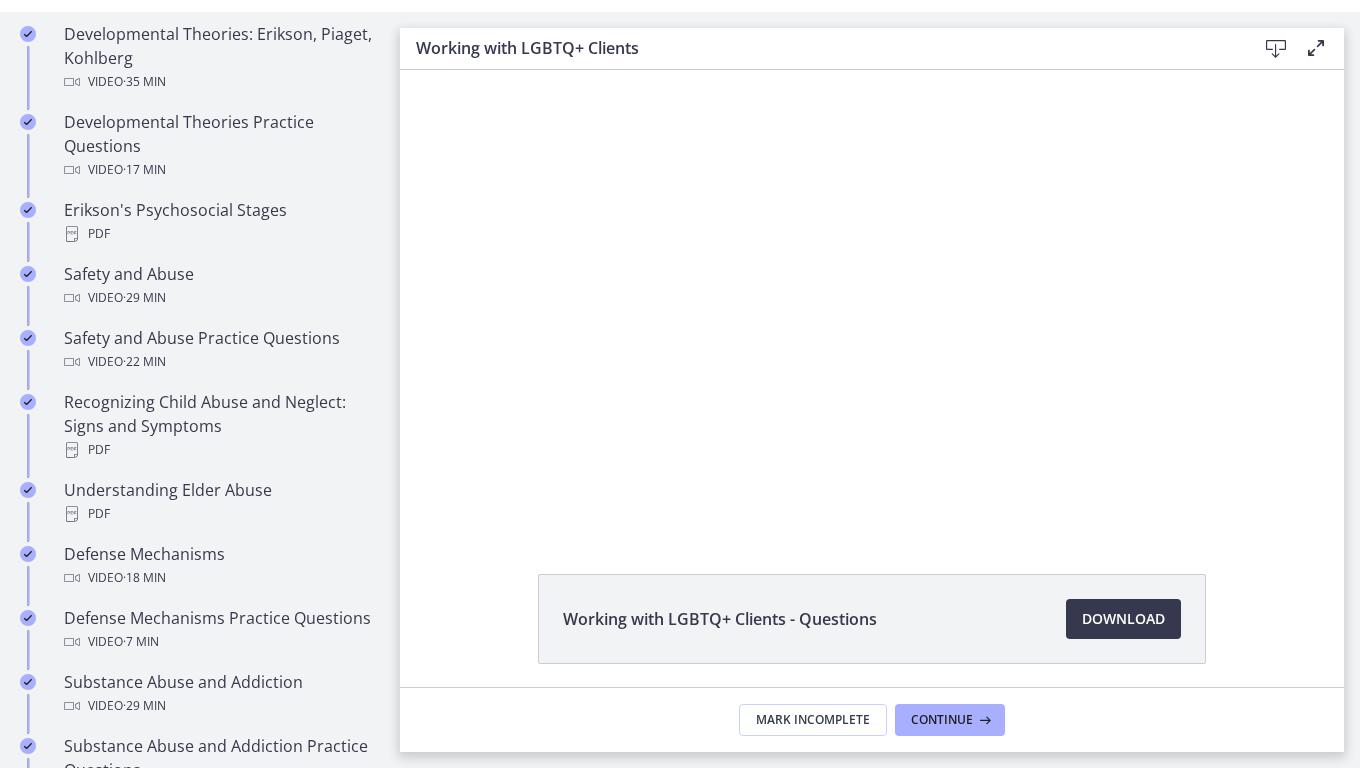 scroll, scrollTop: 0, scrollLeft: 0, axis: both 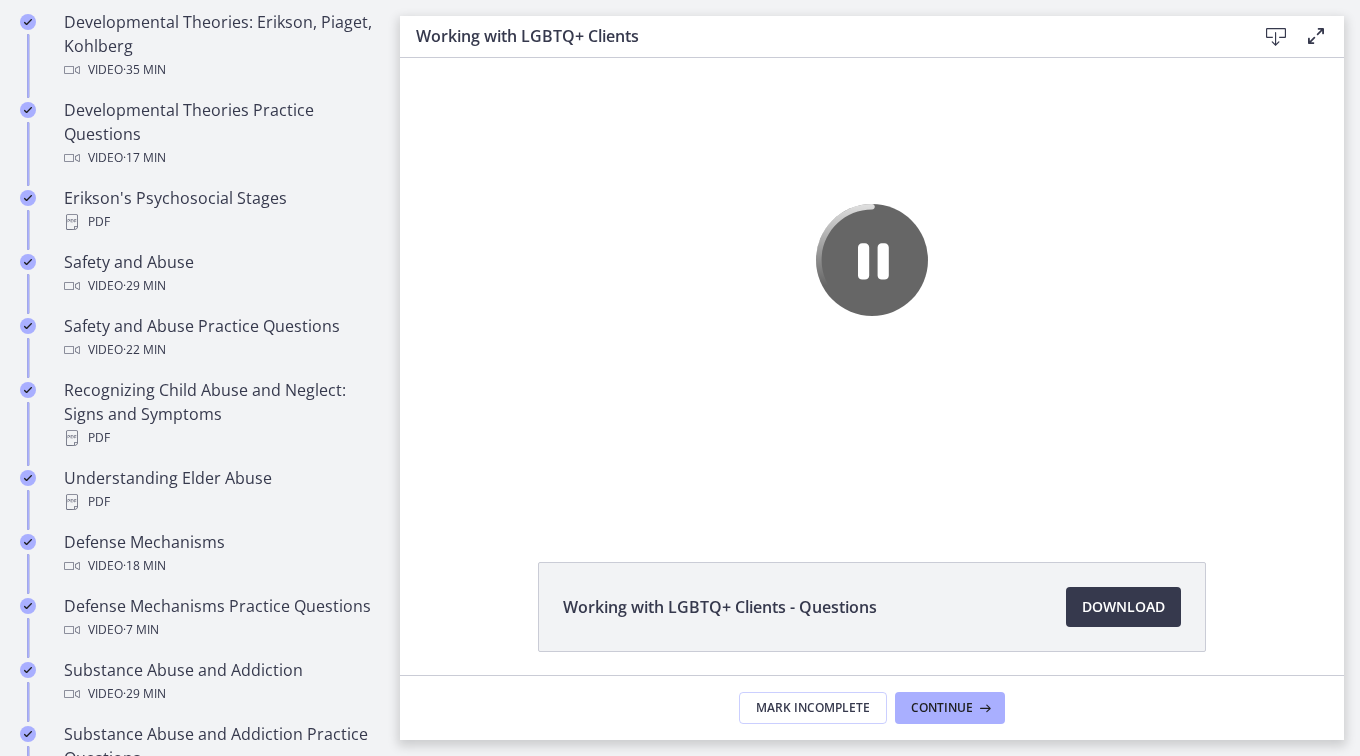 click 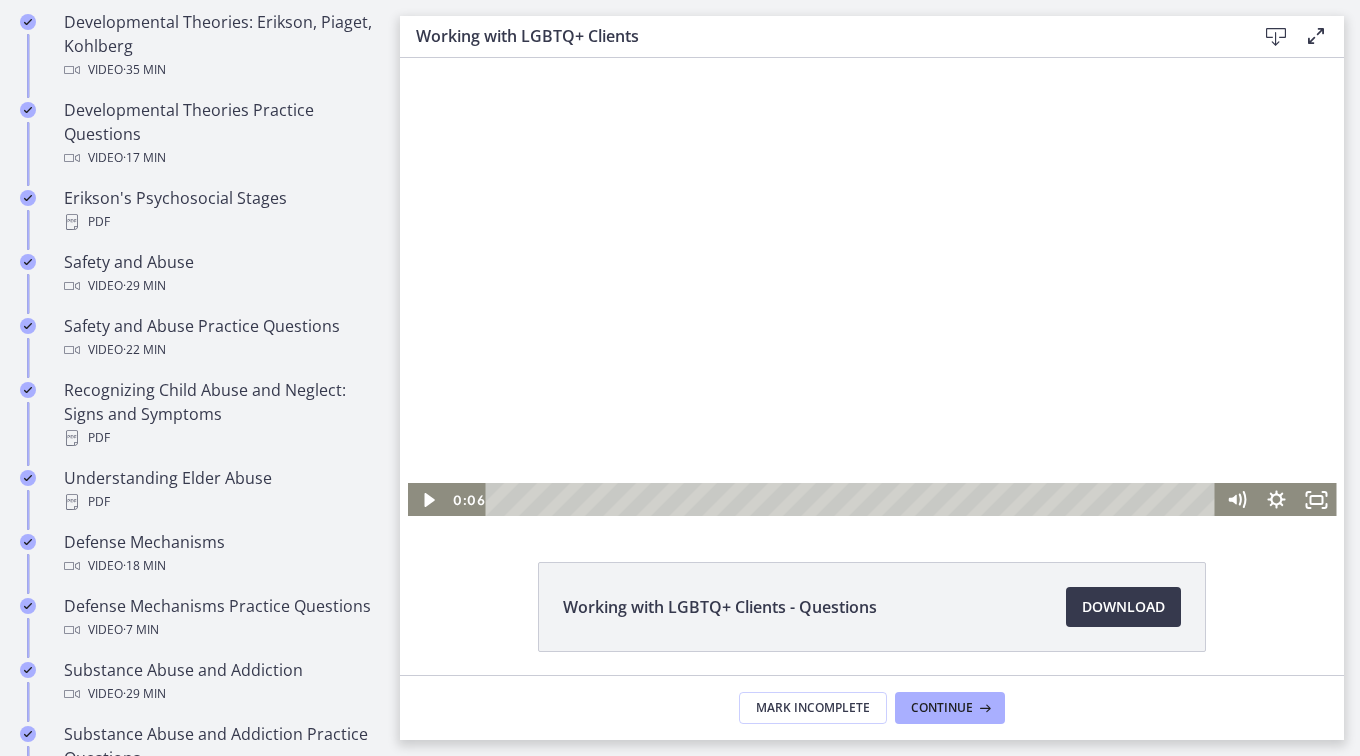 click at bounding box center [872, 277] 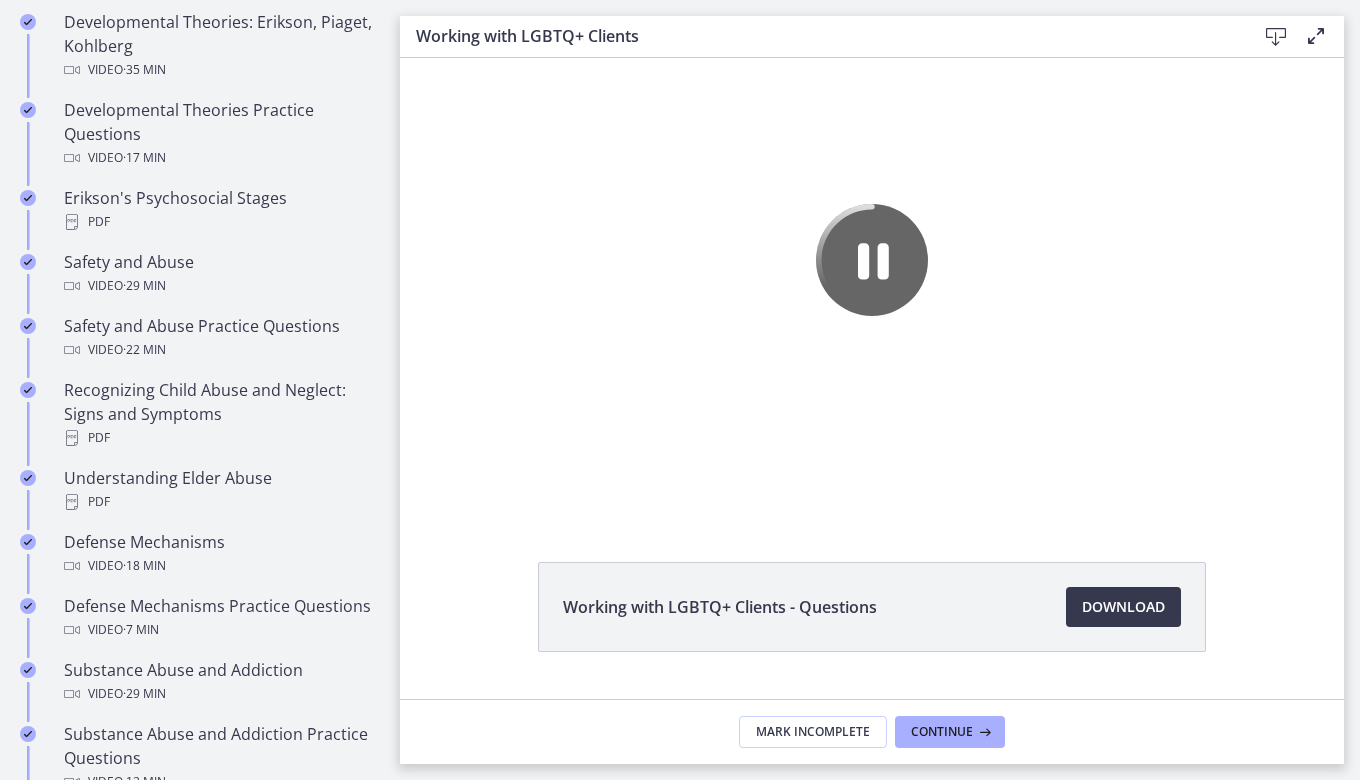 click 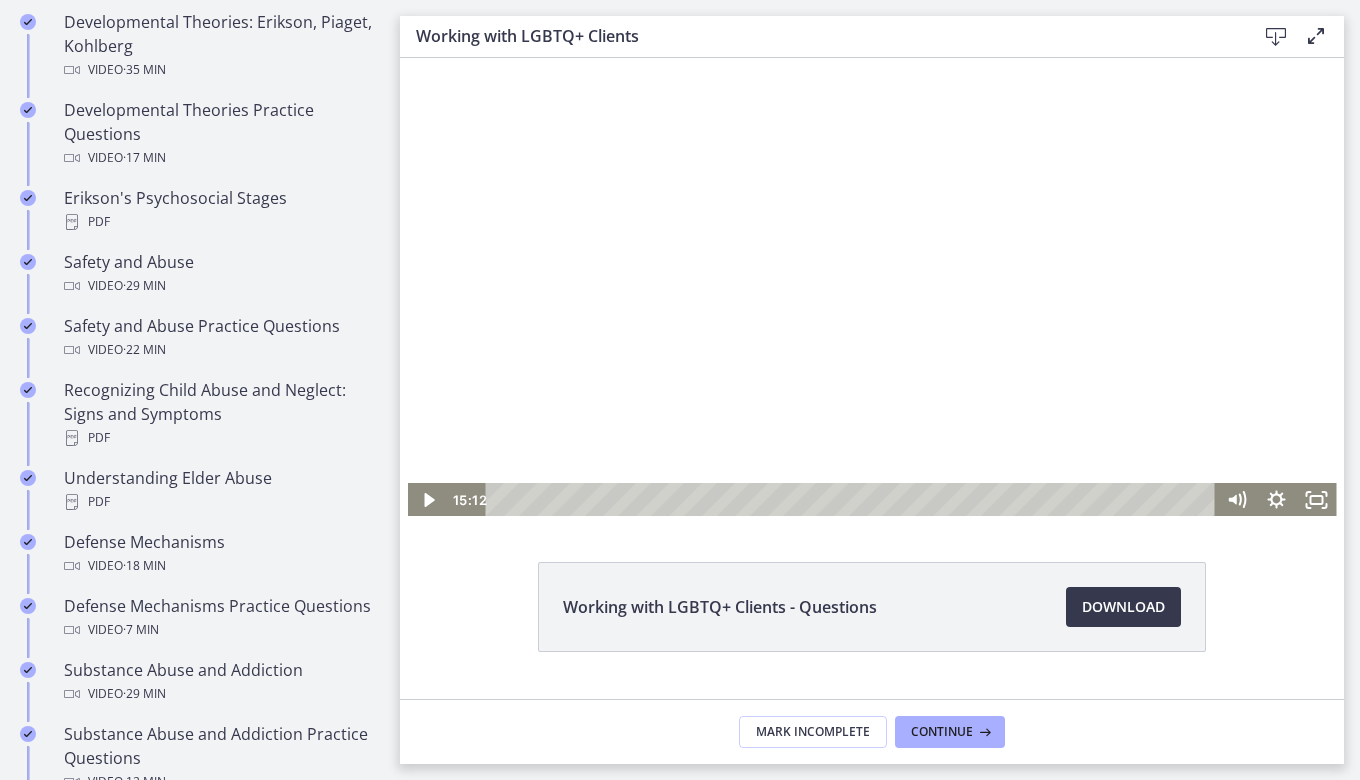 click at bounding box center (872, 277) 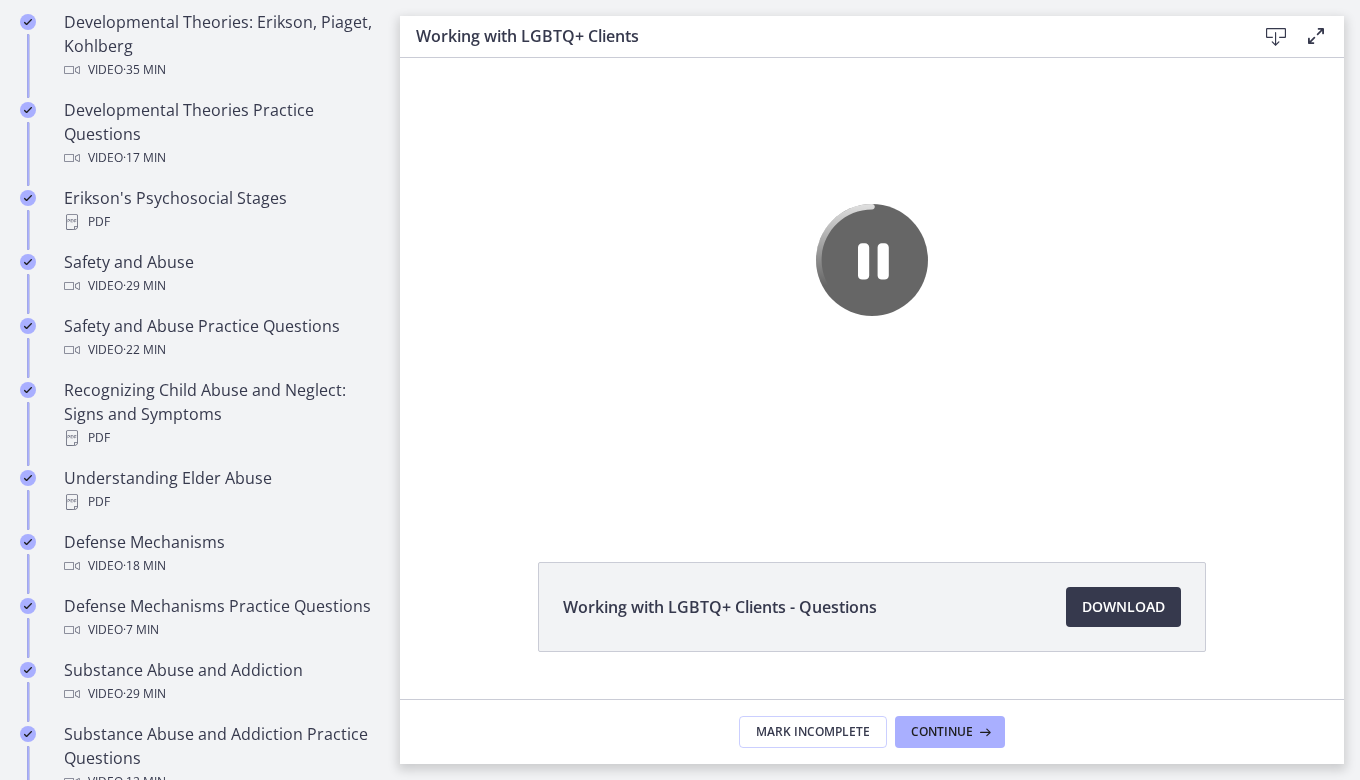 click 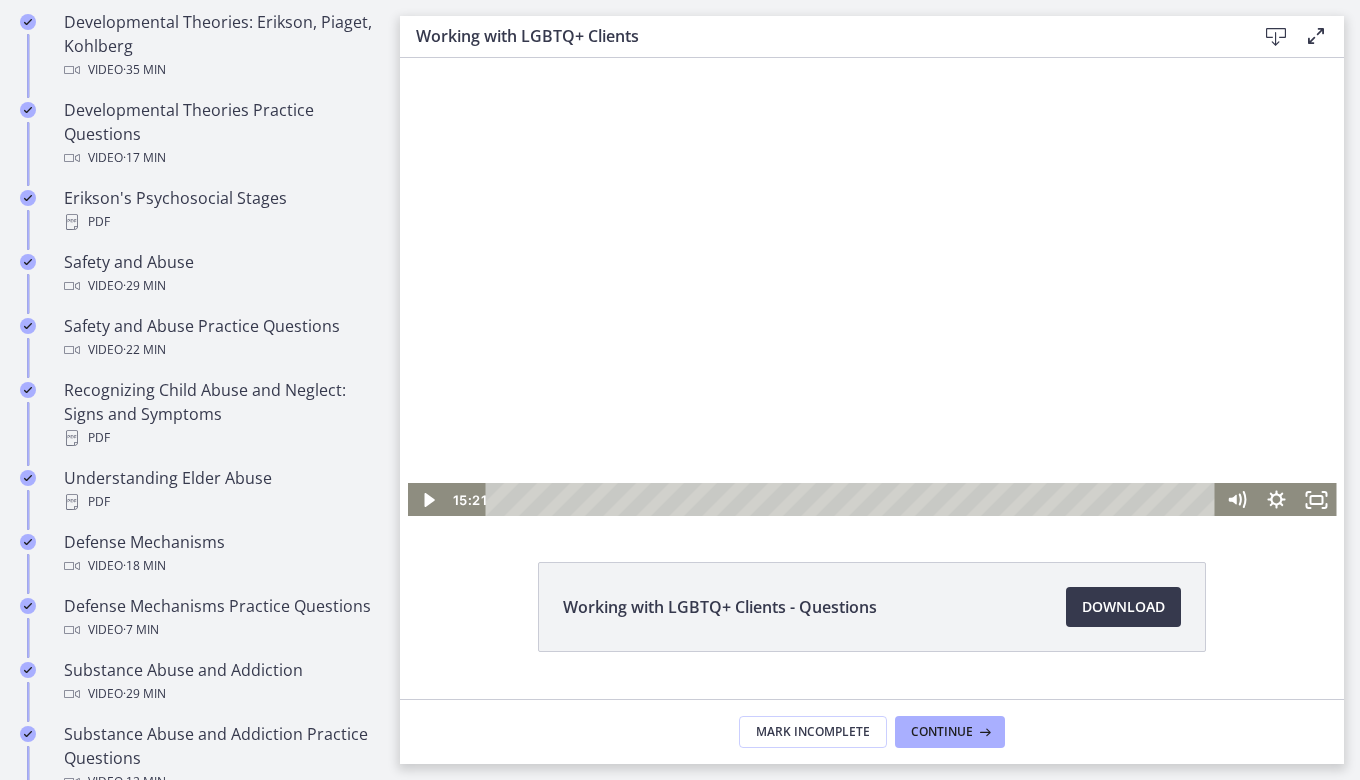 click at bounding box center [872, 277] 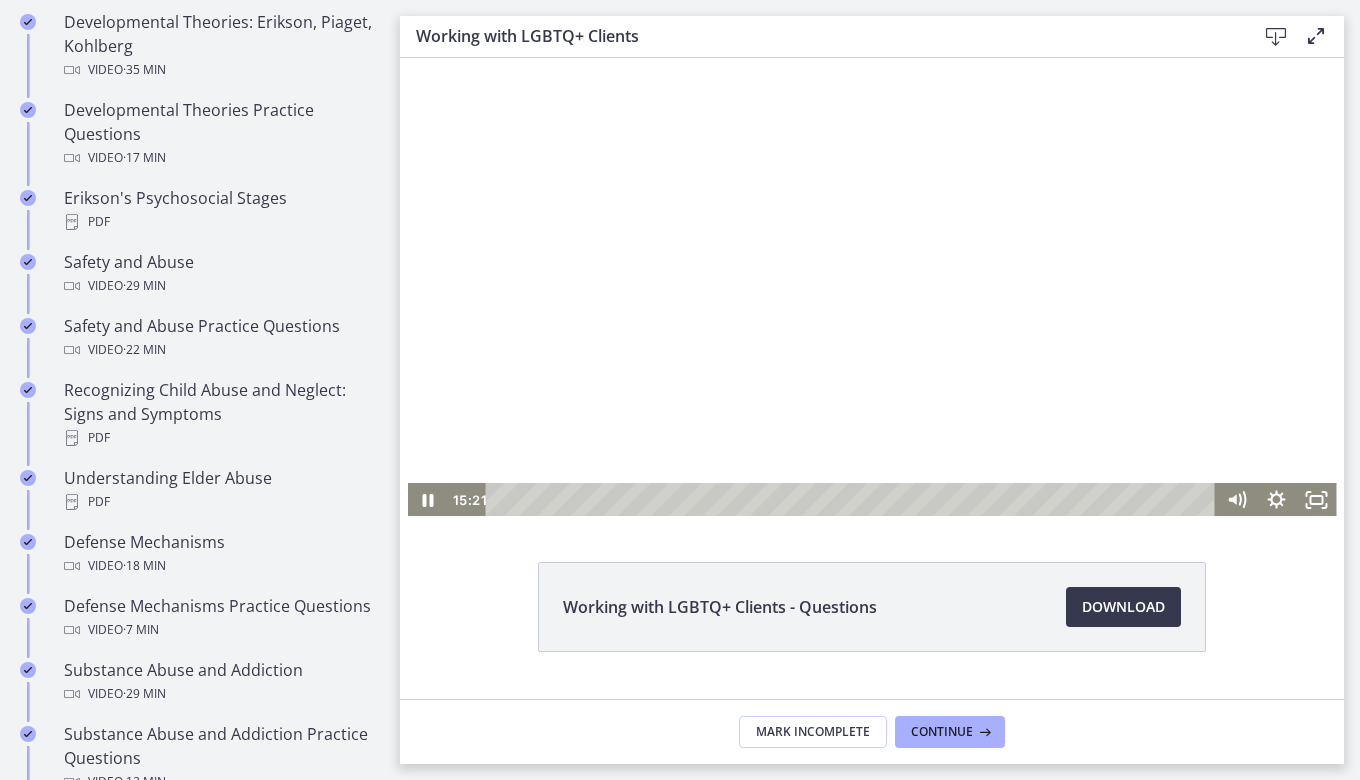 click at bounding box center (872, 277) 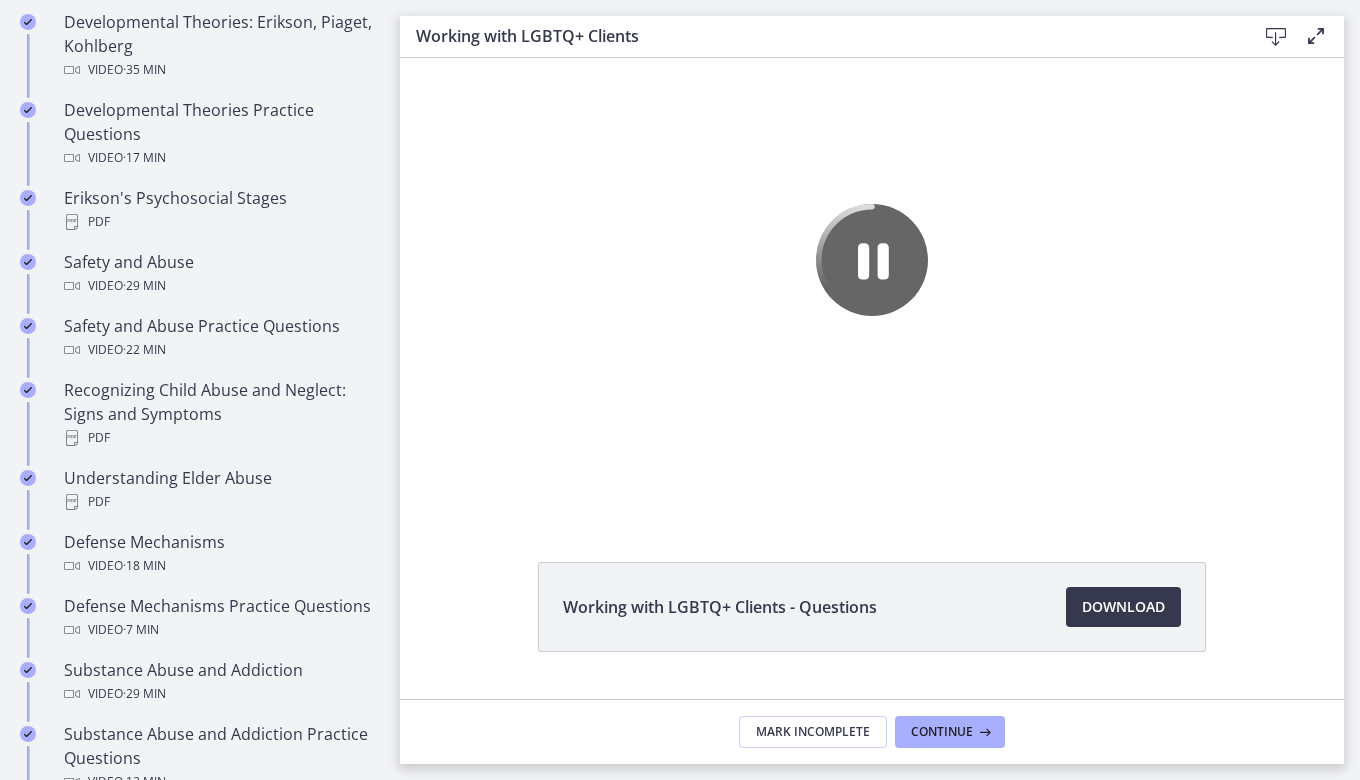 click 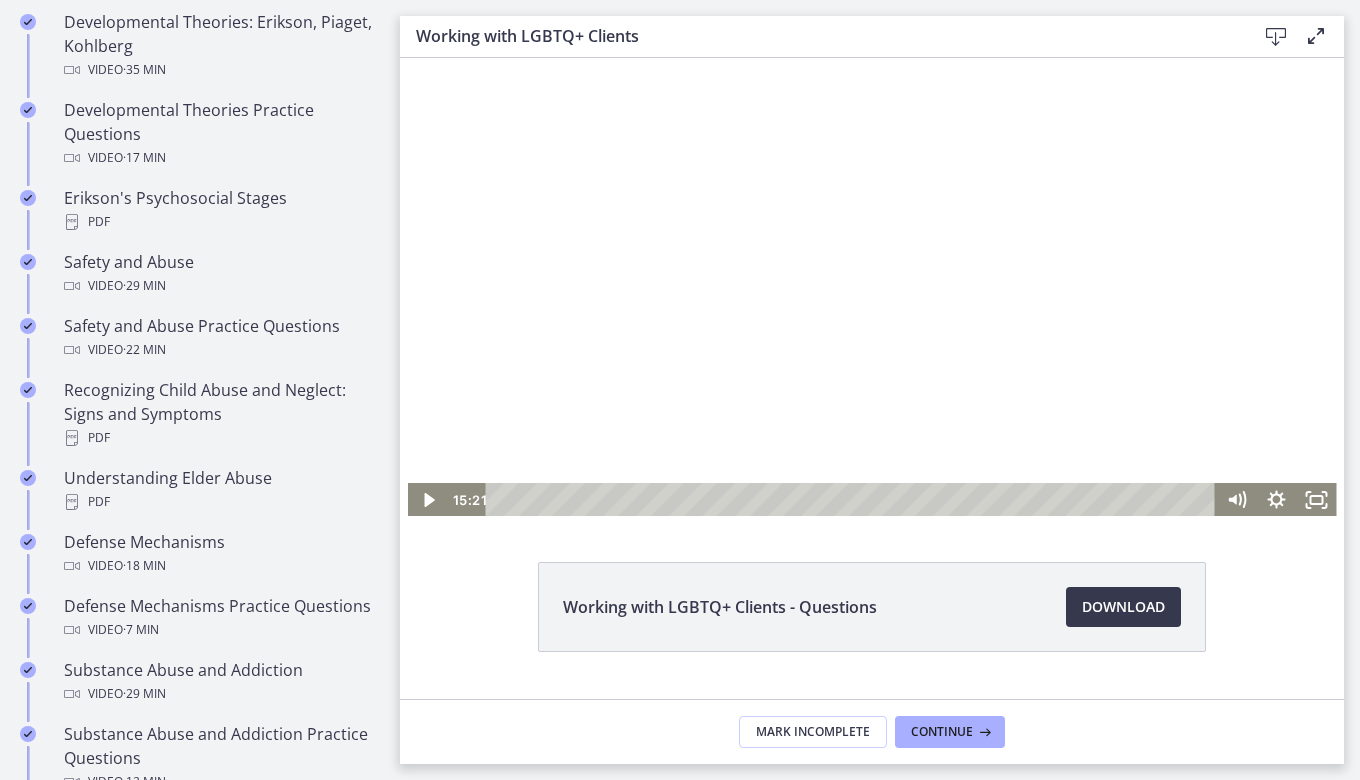 click at bounding box center [872, 277] 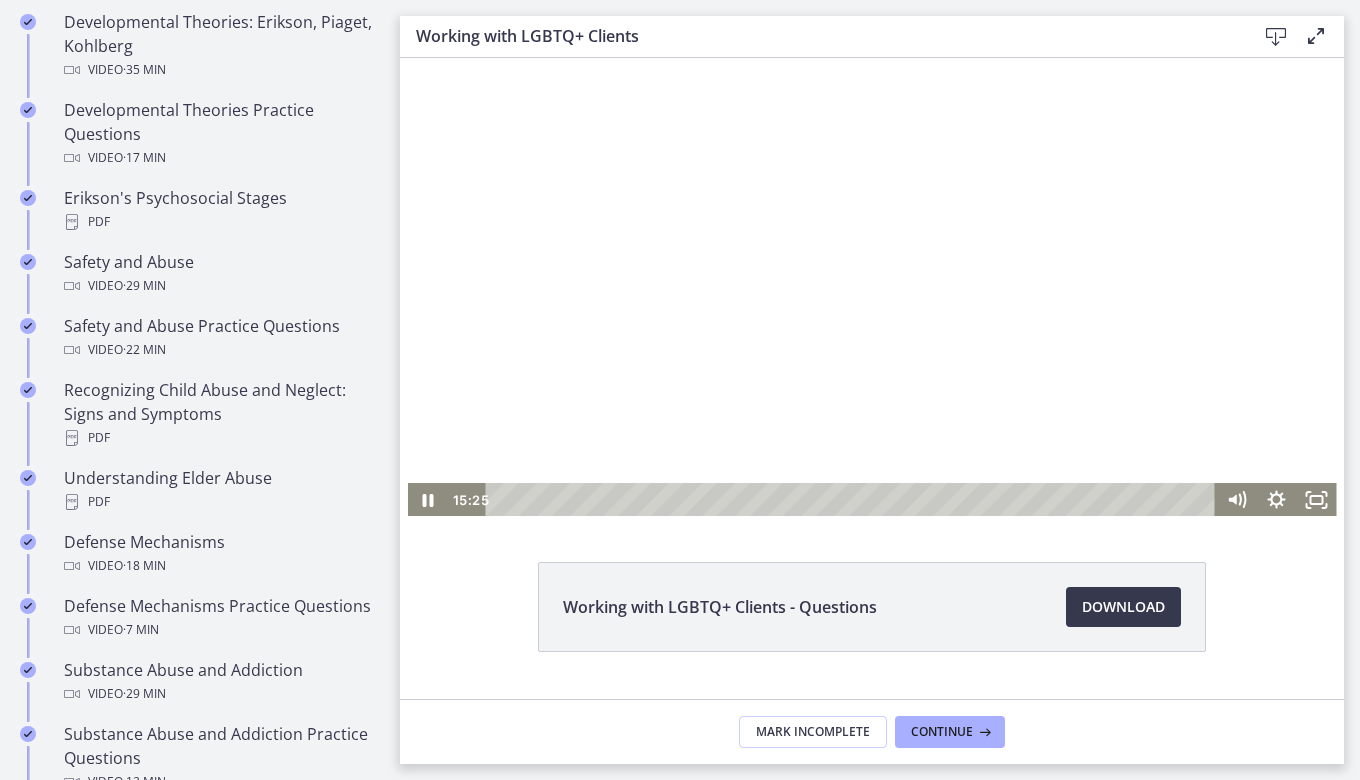 click at bounding box center [872, 277] 